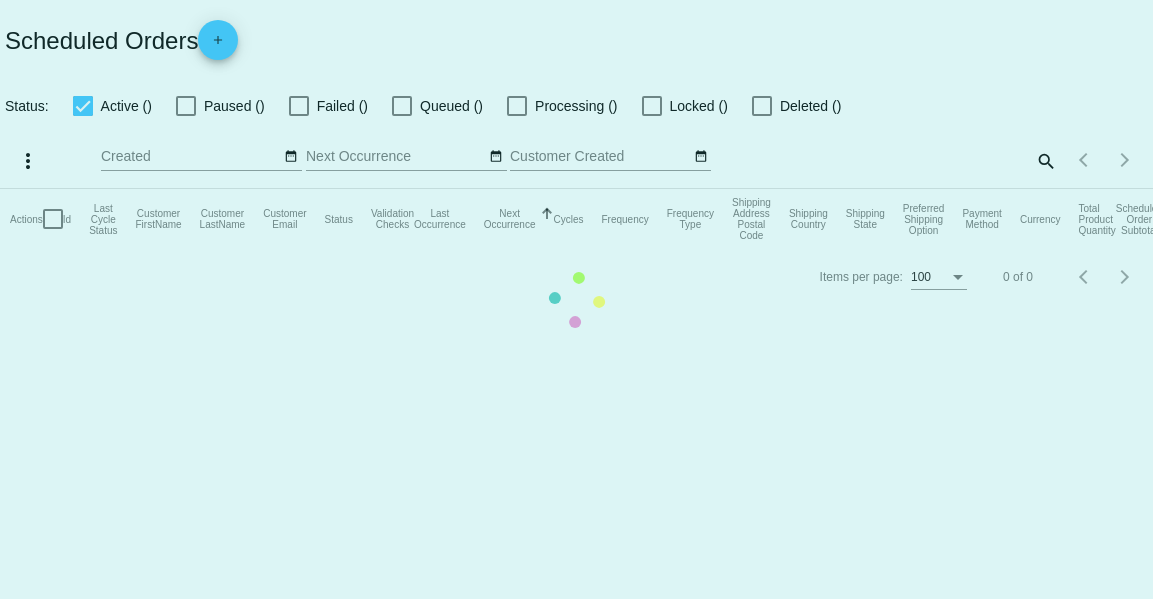 scroll, scrollTop: 0, scrollLeft: 0, axis: both 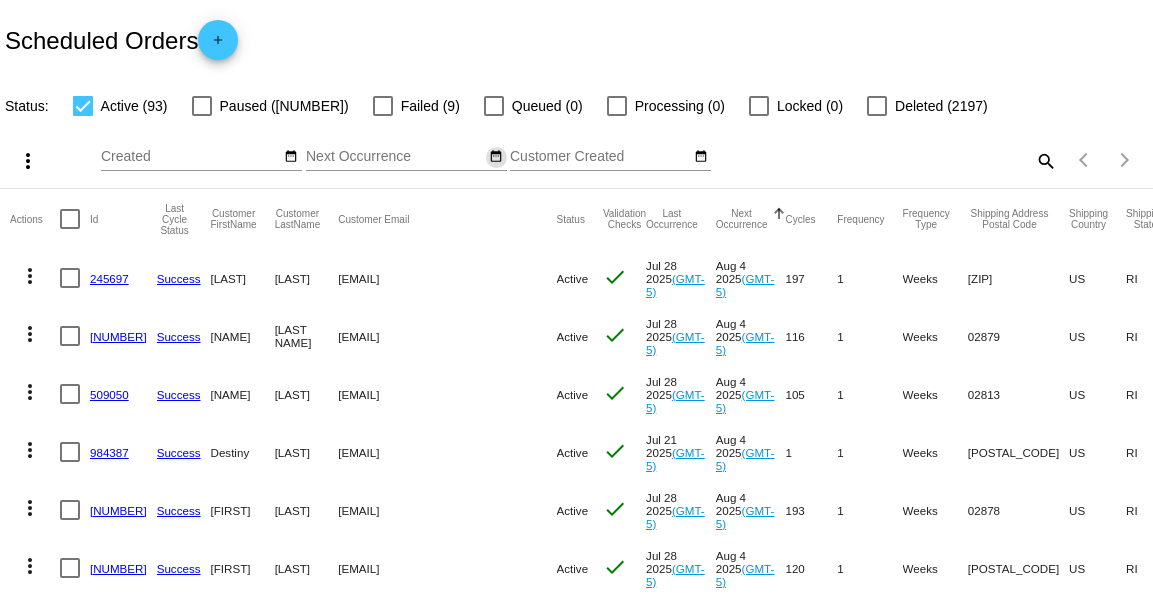click on "date_range" 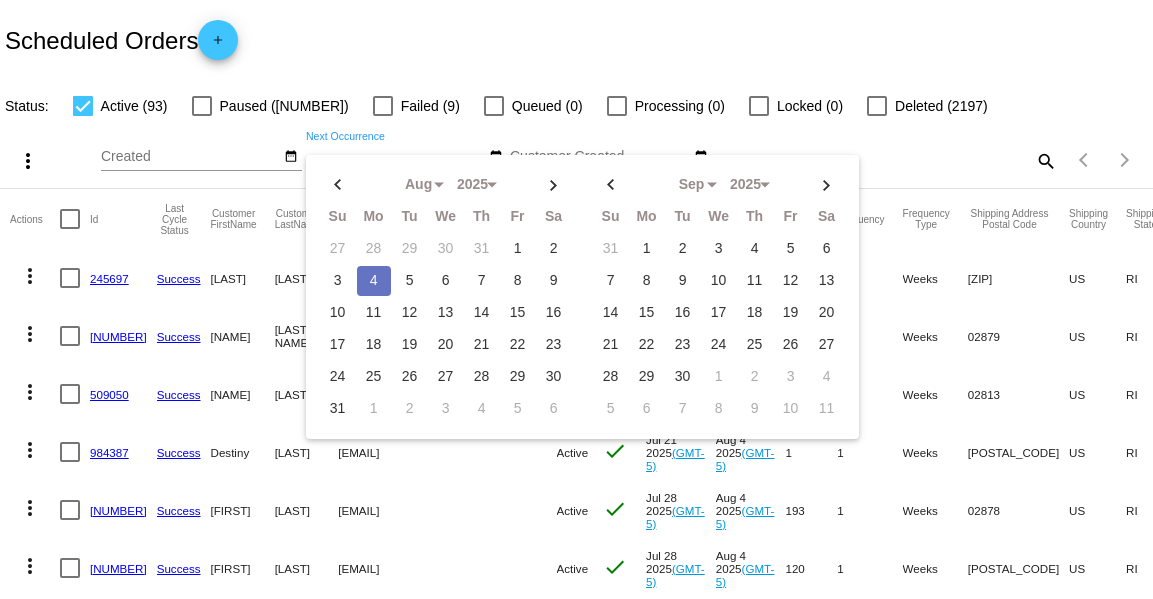 click on "4" 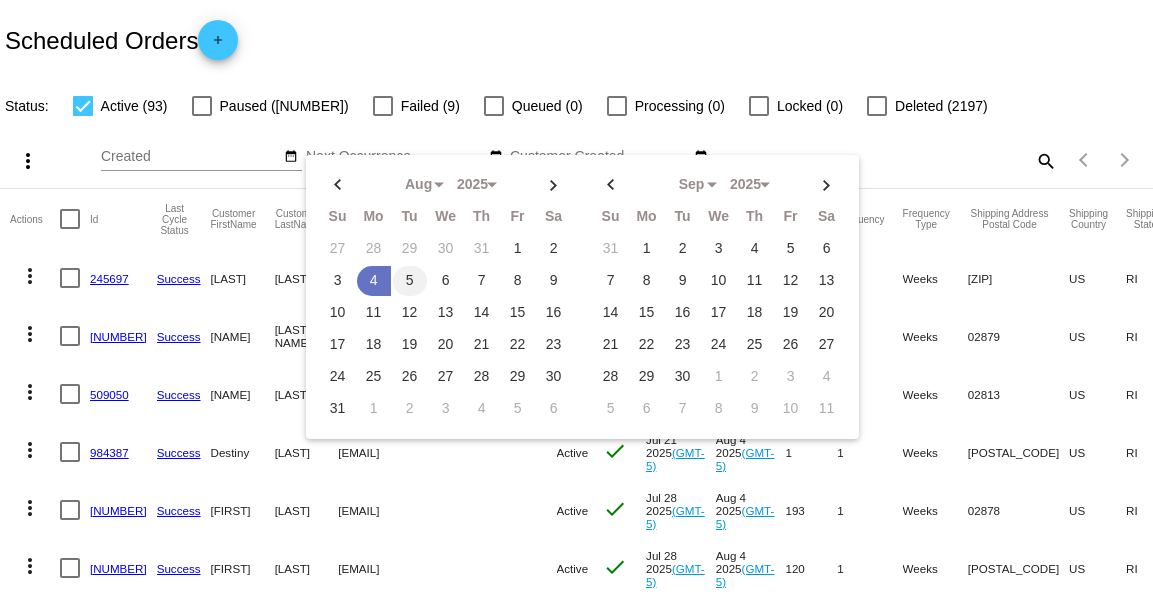 click on "5" 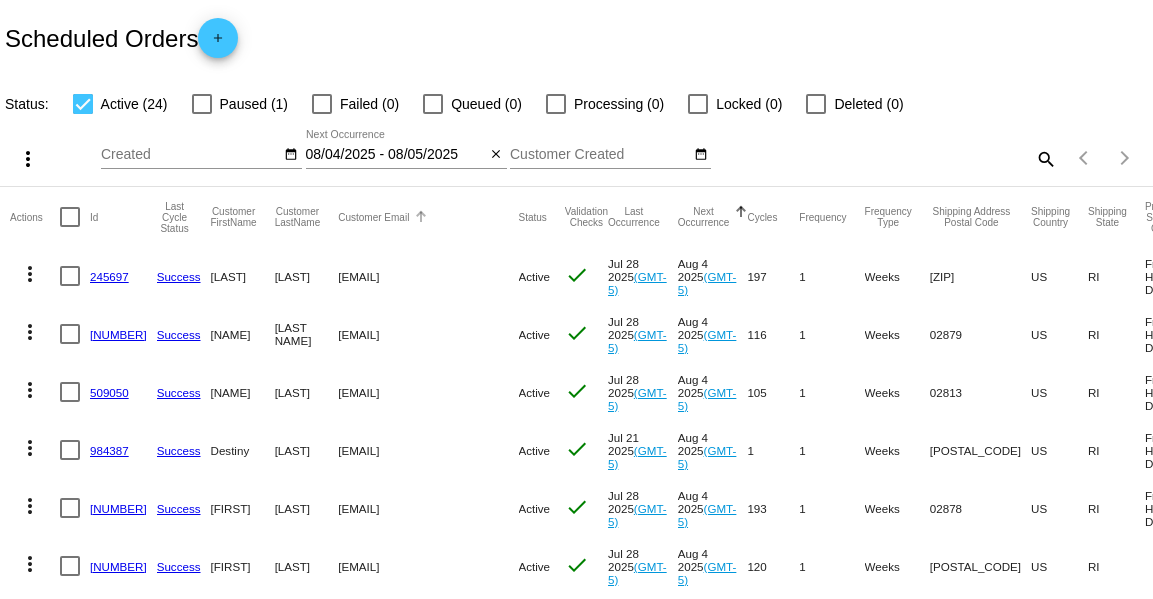 scroll, scrollTop: 0, scrollLeft: 0, axis: both 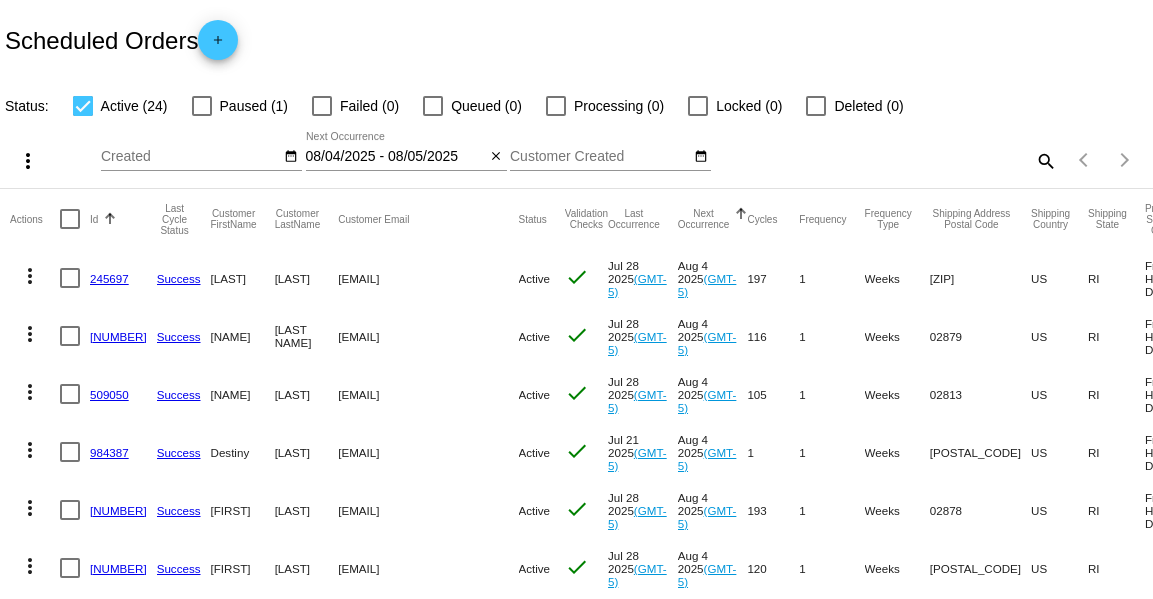 click at bounding box center (70, 219) 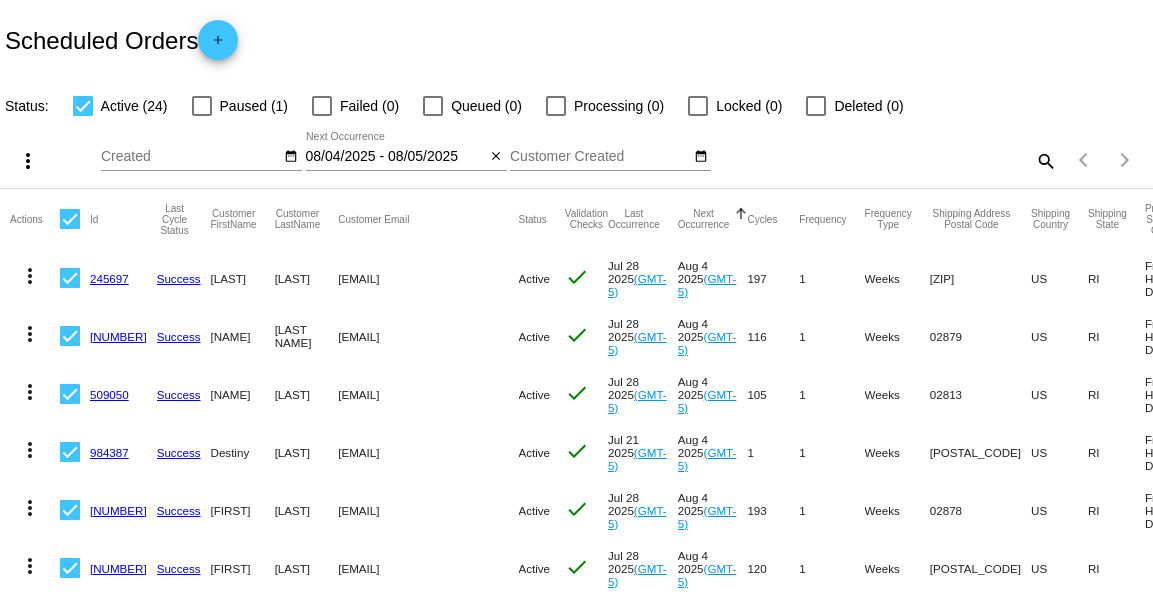 click on "more_vert" at bounding box center (28, 161) 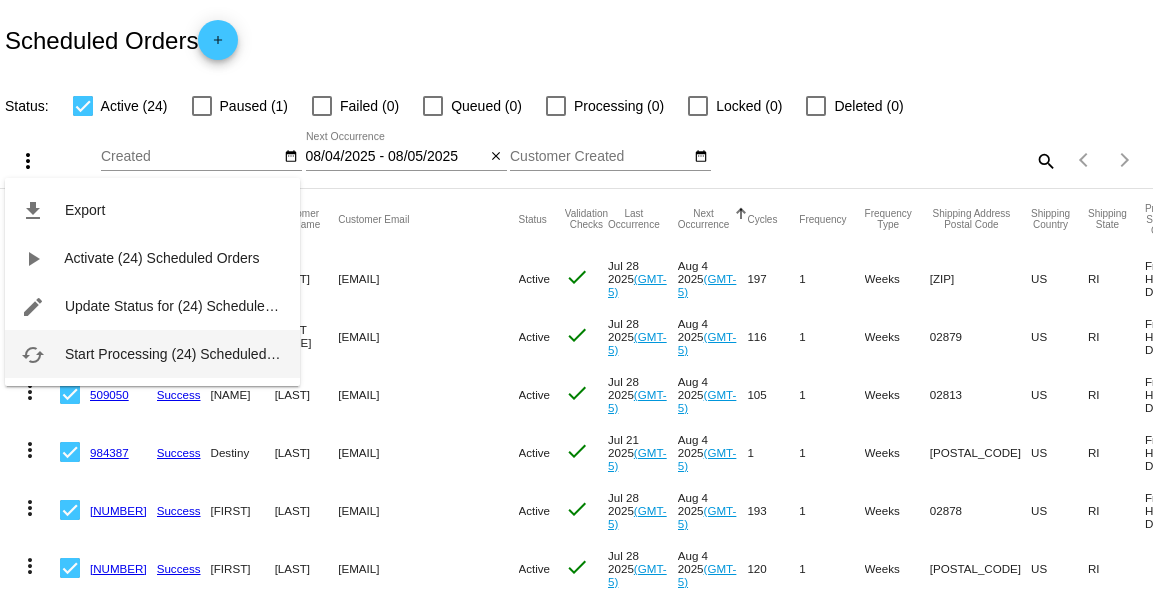 click on "Start Processing (24) Scheduled Orders" at bounding box center [189, 354] 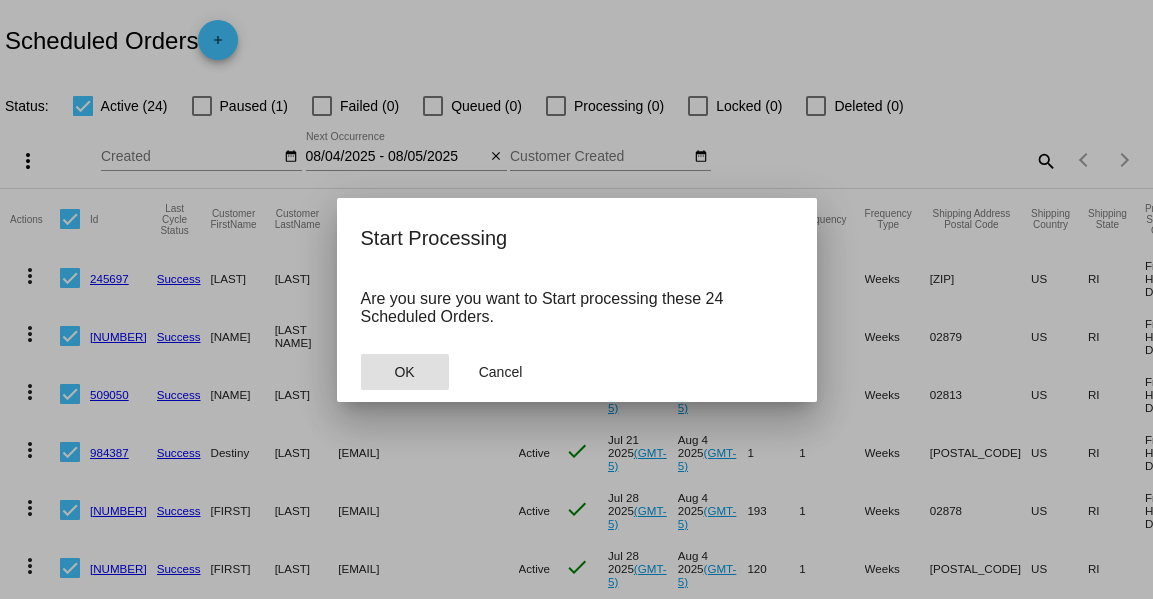 click on "OK" 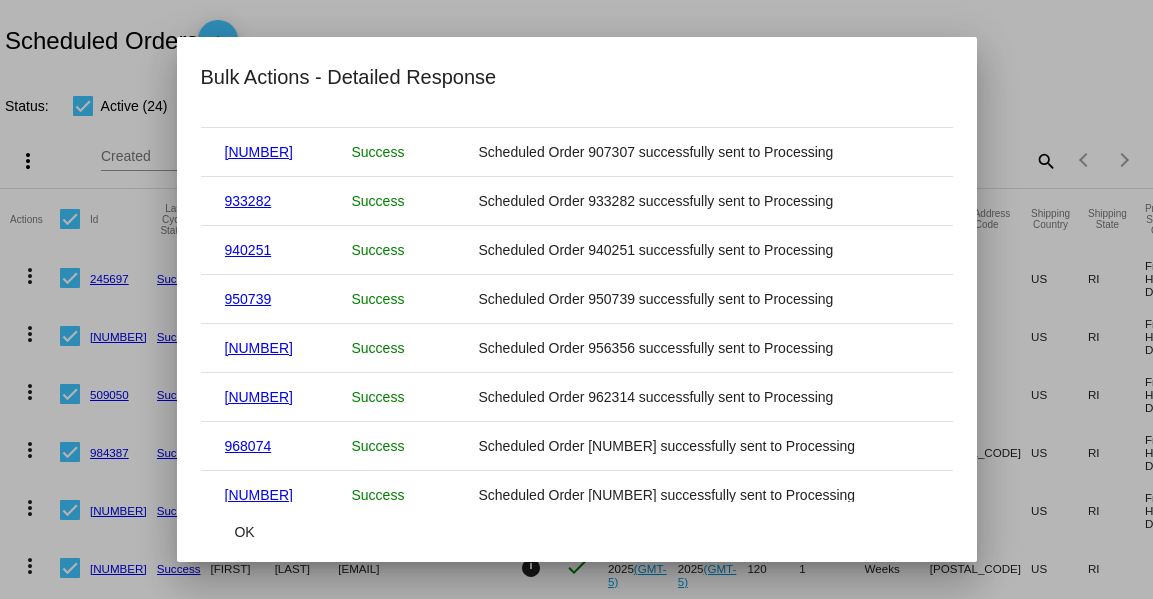 scroll, scrollTop: 771, scrollLeft: 0, axis: vertical 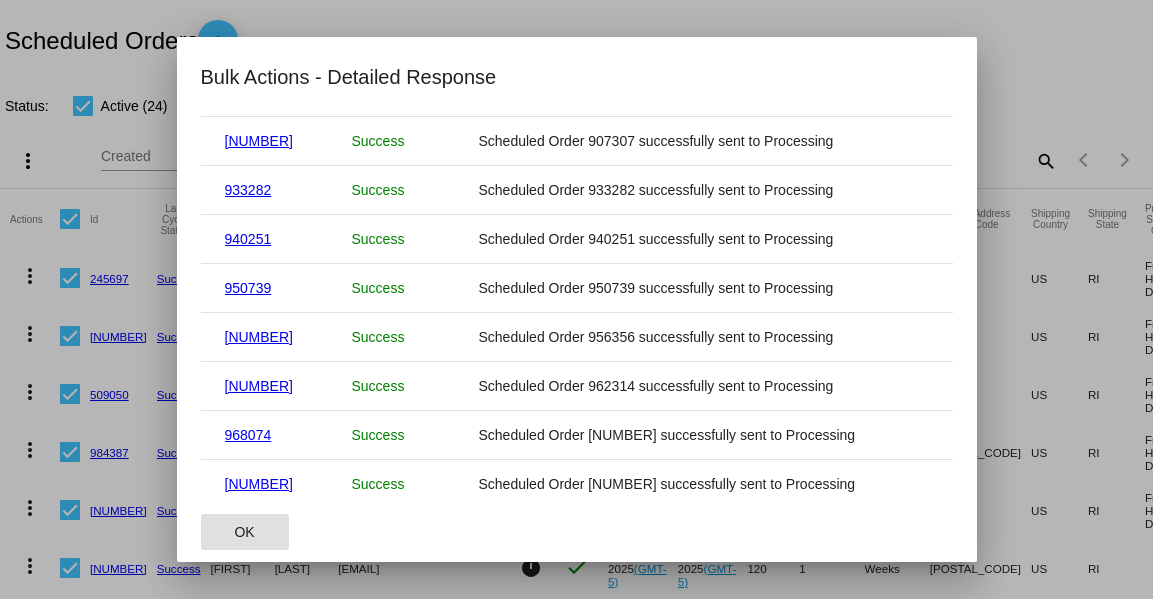 click on "OK" 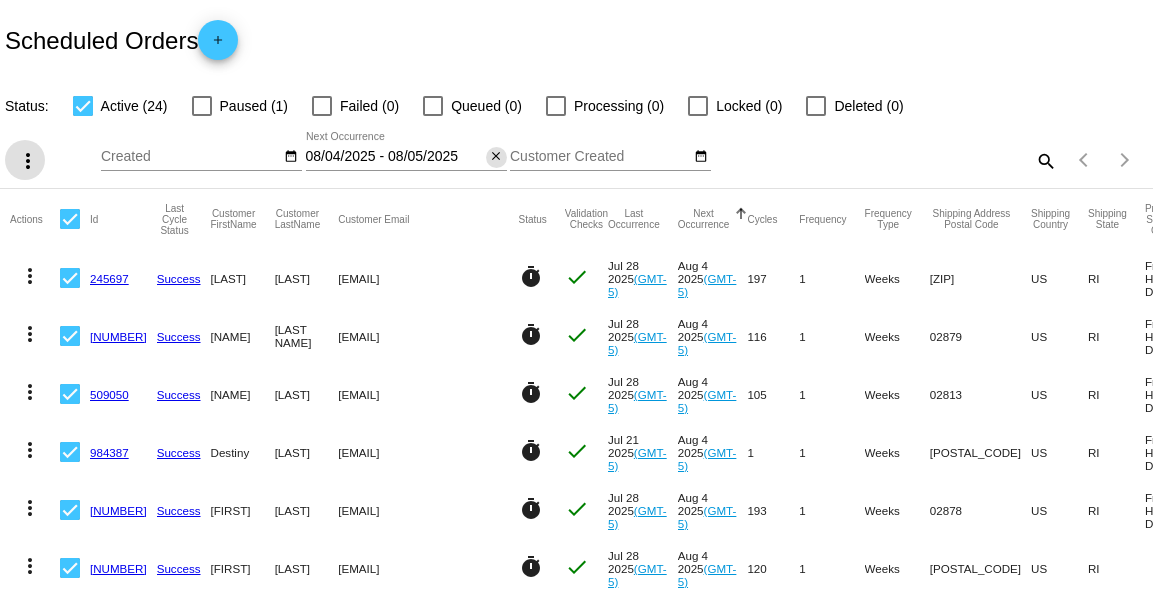 click on "close" 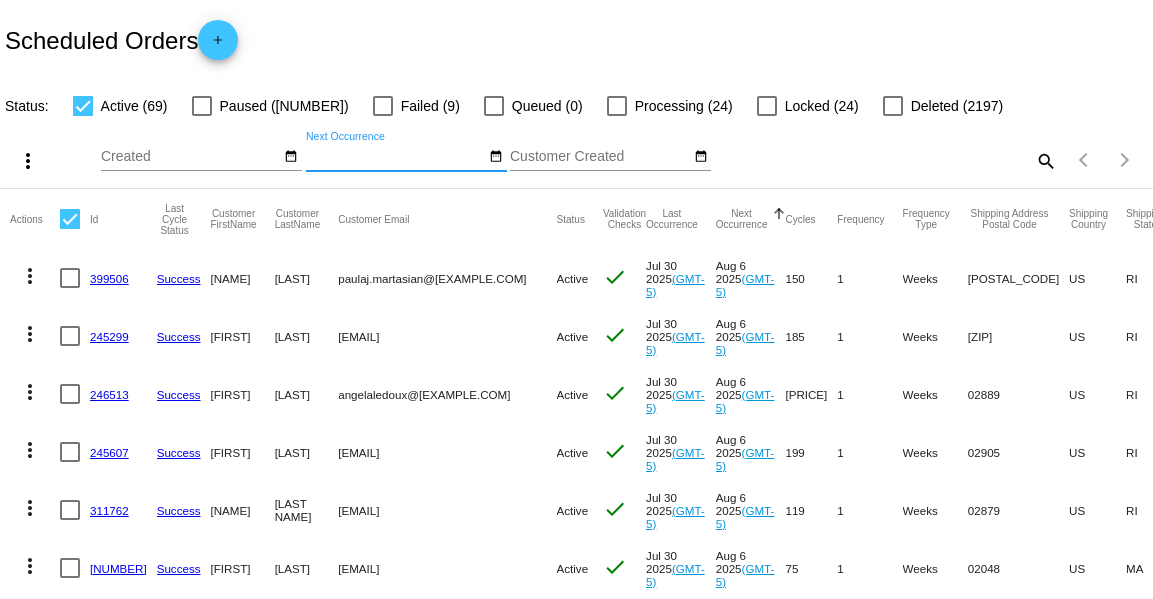 click at bounding box center (383, 106) 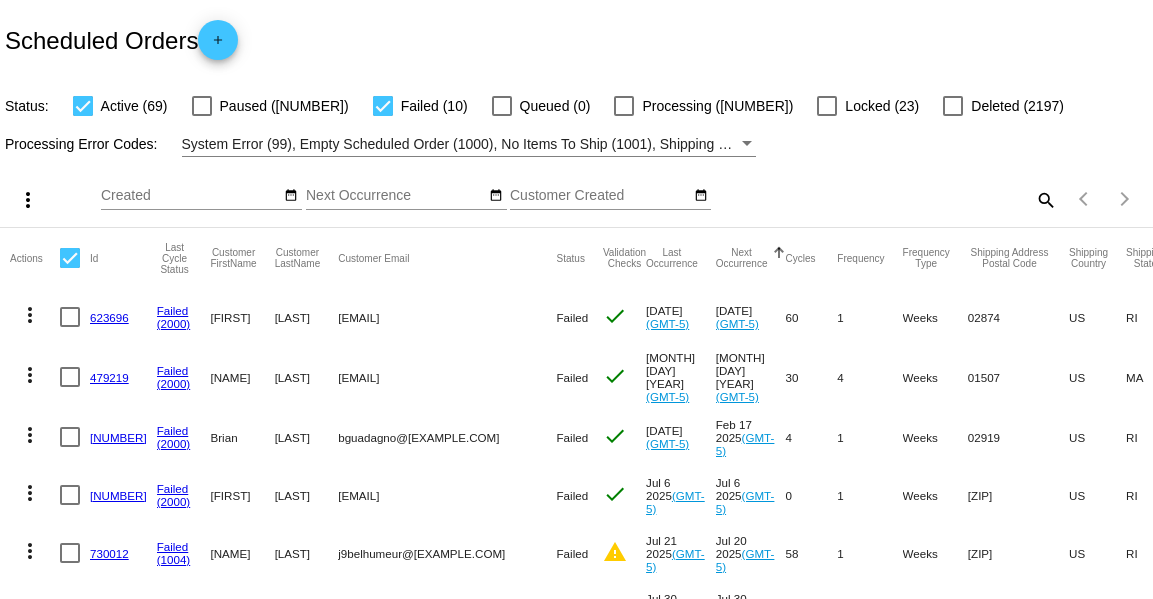 click at bounding box center [70, 258] 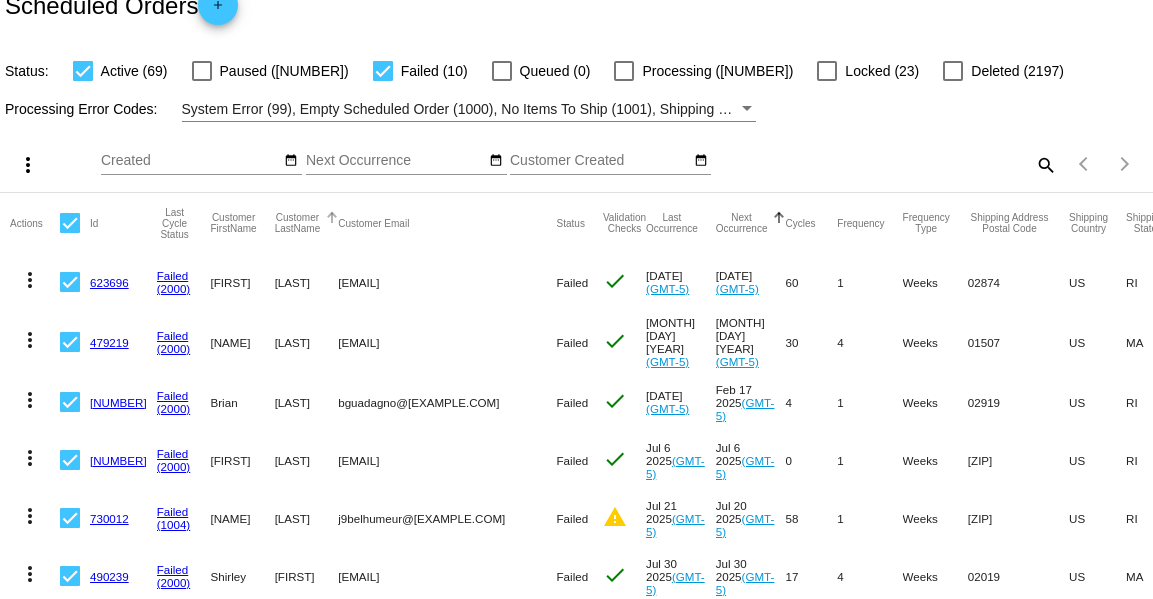 scroll, scrollTop: 36, scrollLeft: 0, axis: vertical 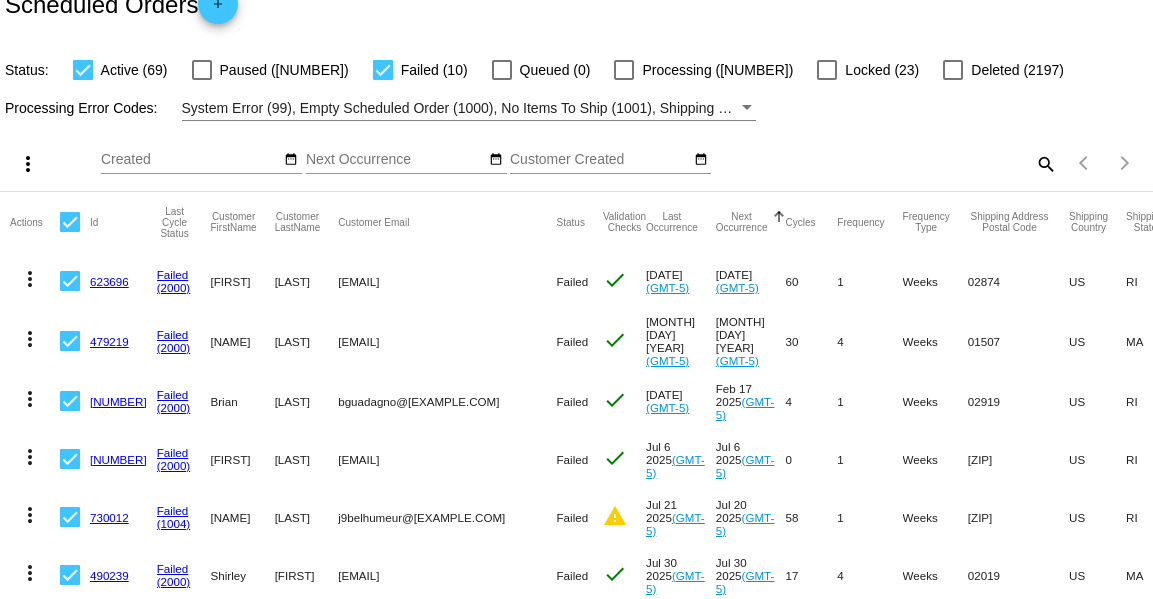 click at bounding box center (70, 222) 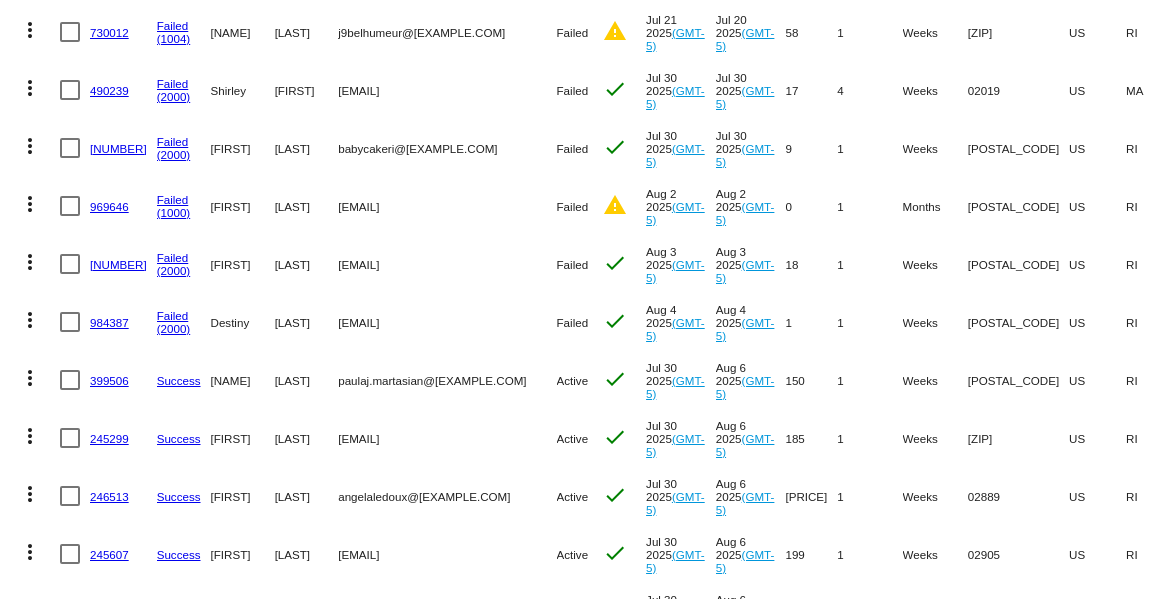 scroll, scrollTop: 524, scrollLeft: 0, axis: vertical 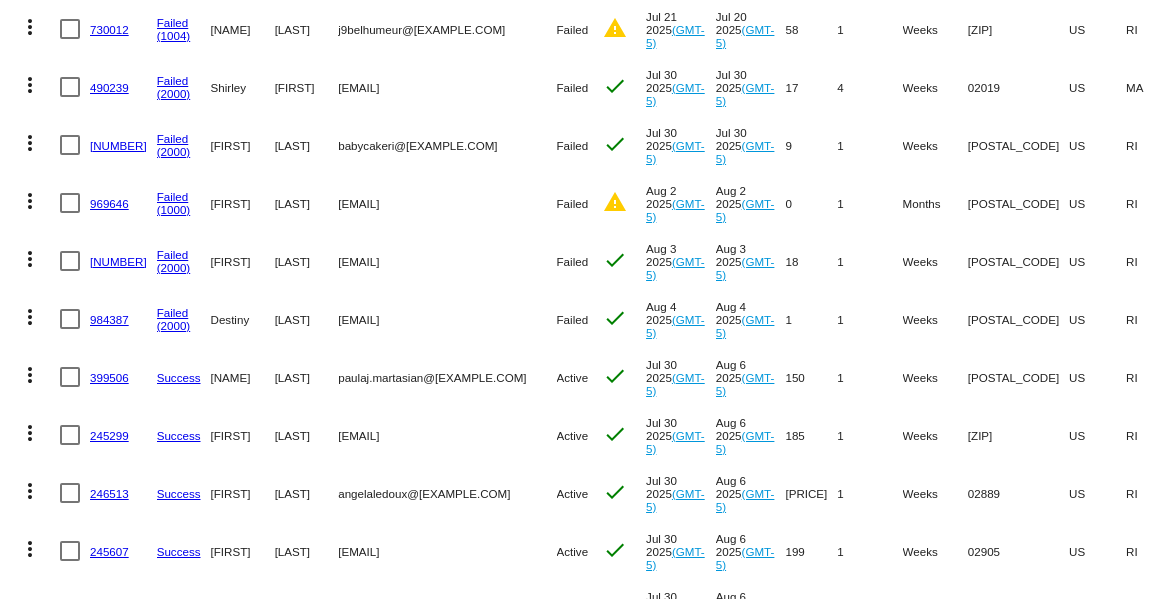 click on "more_vert" 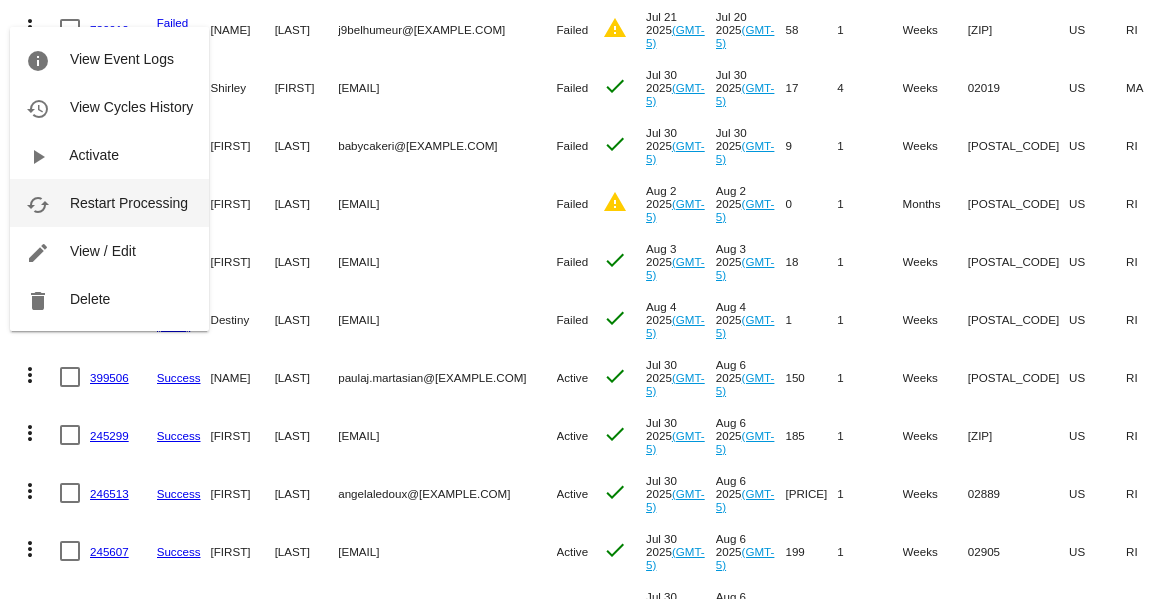 click on "Restart Processing" at bounding box center (129, 203) 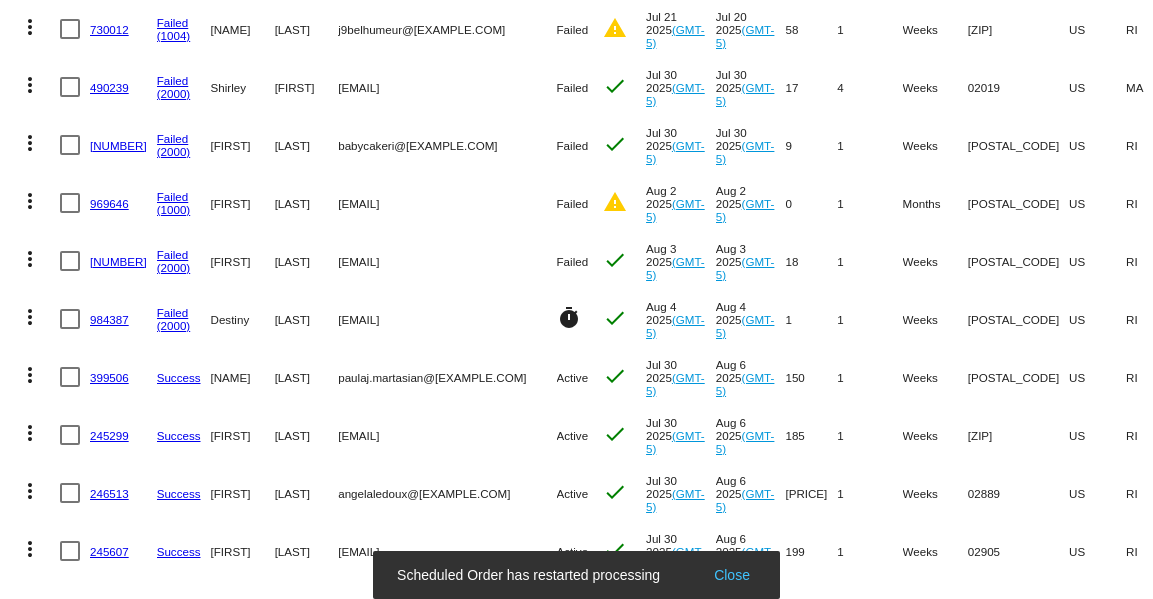 click on "more_vert" 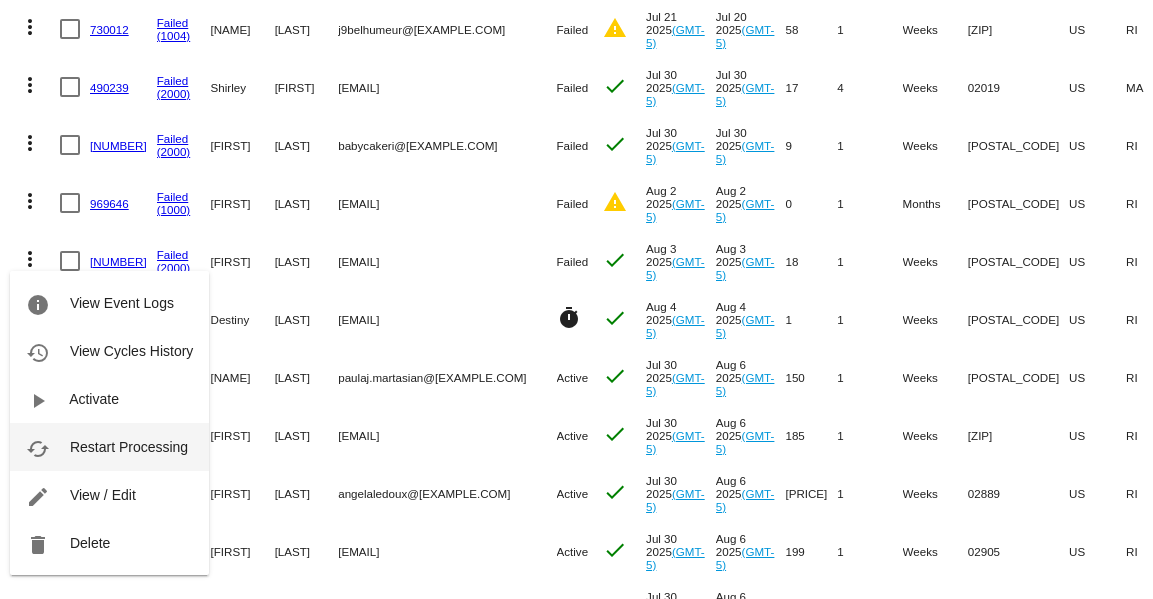 click on "Restart Processing" at bounding box center (129, 447) 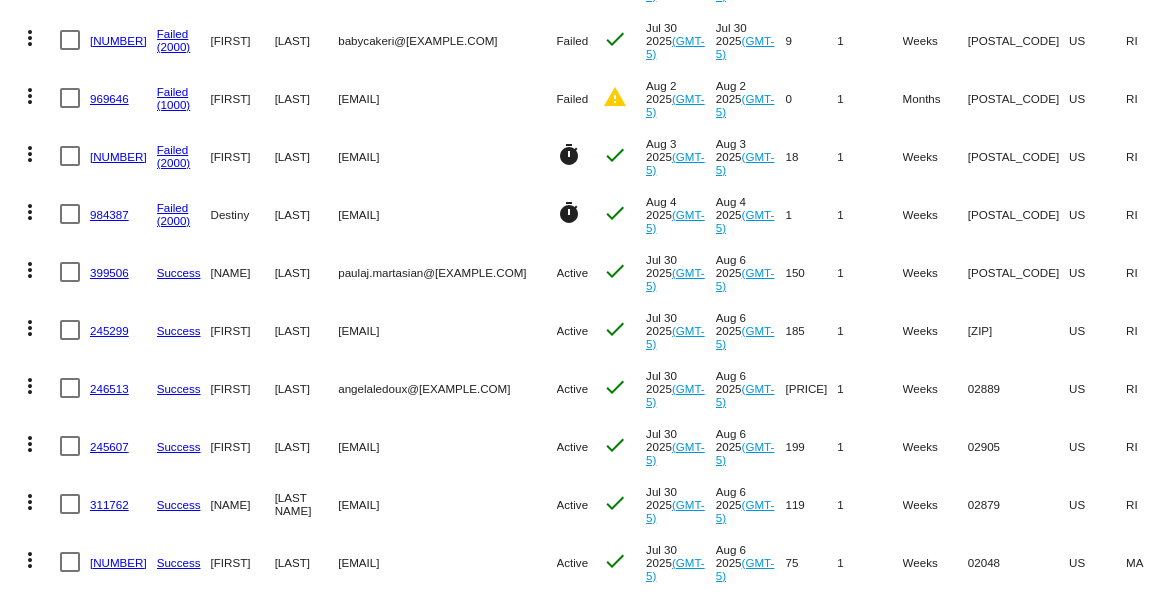 scroll, scrollTop: 0, scrollLeft: 0, axis: both 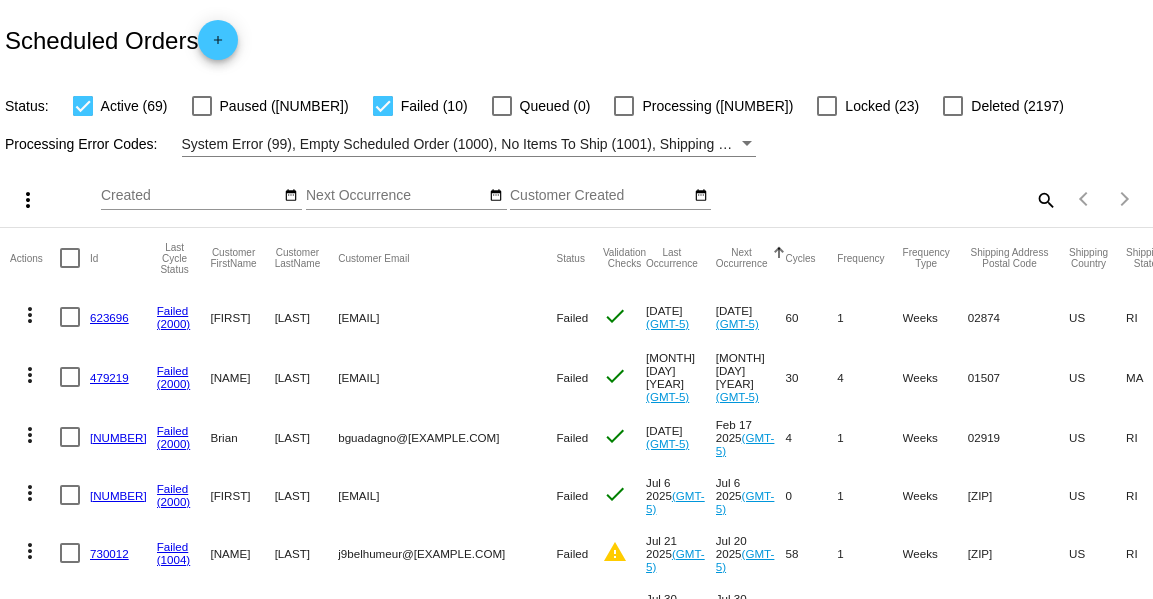 click on "search" 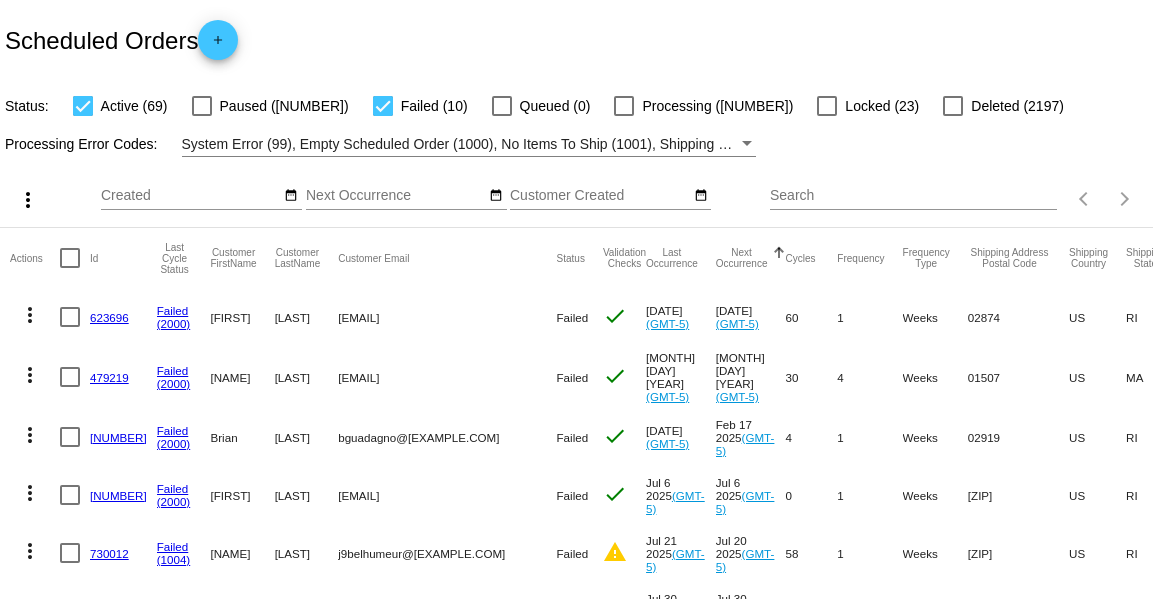 click on "Search" at bounding box center [913, 196] 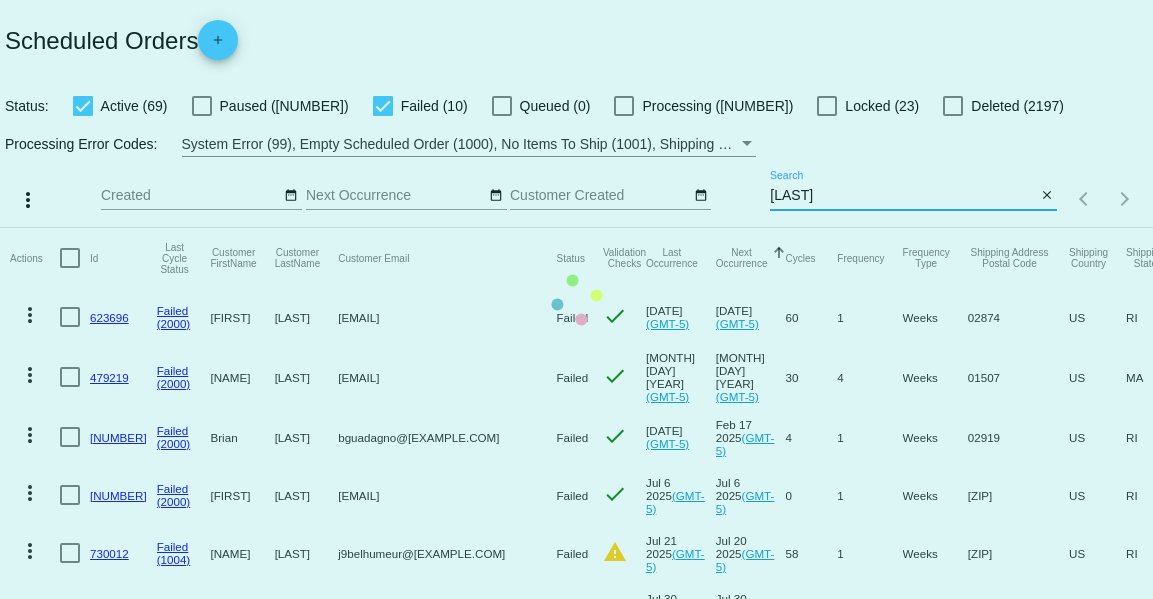 type on "[LAST]" 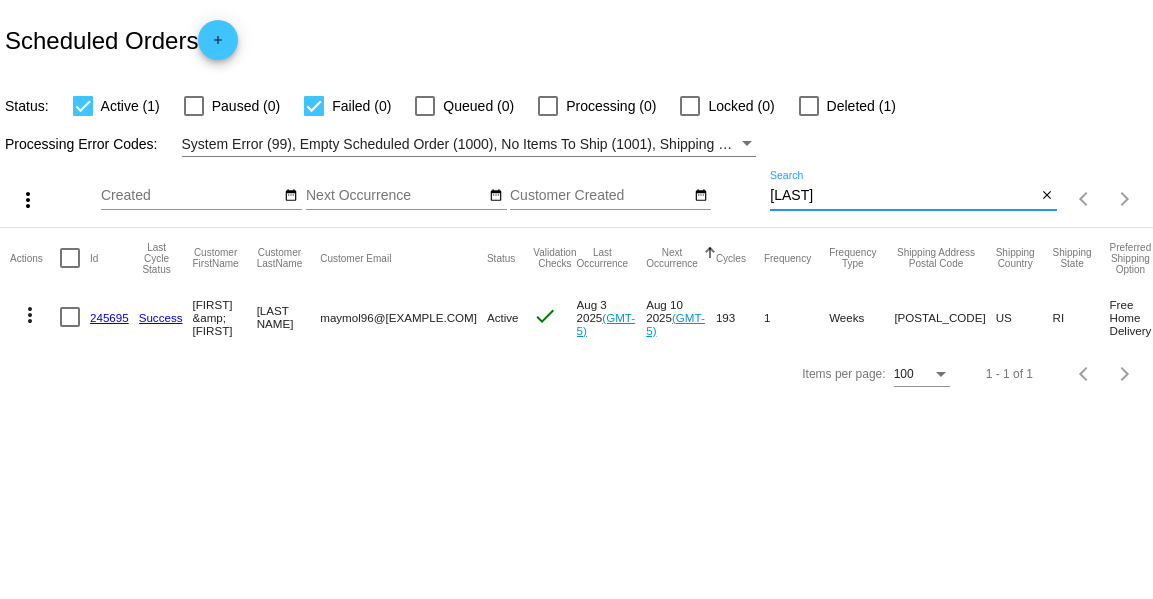 click on "245695" 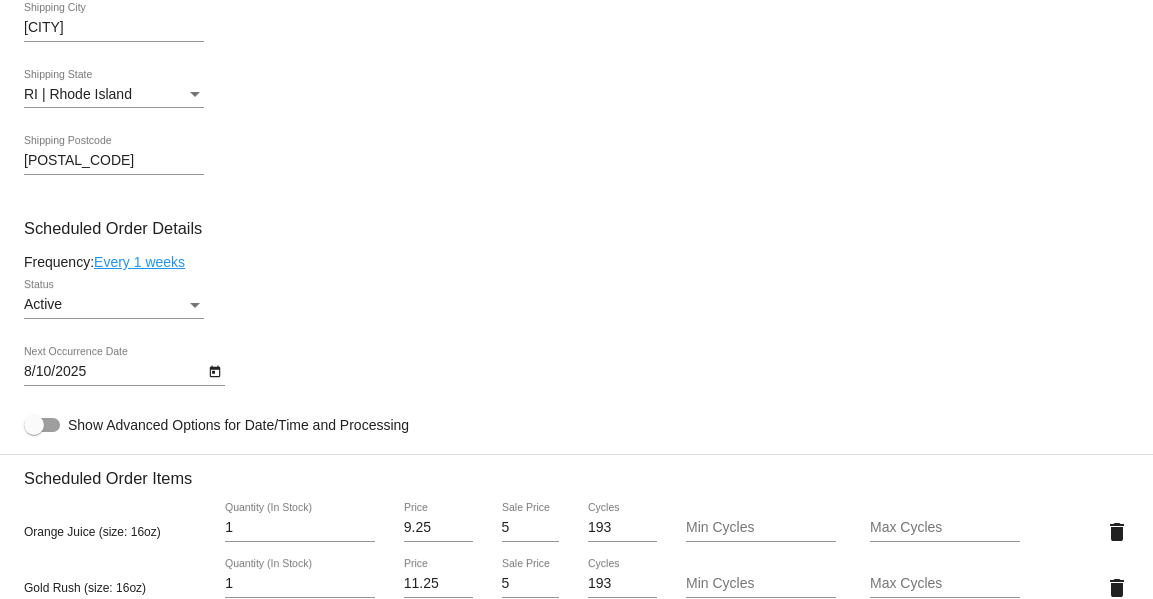 scroll, scrollTop: 963, scrollLeft: 0, axis: vertical 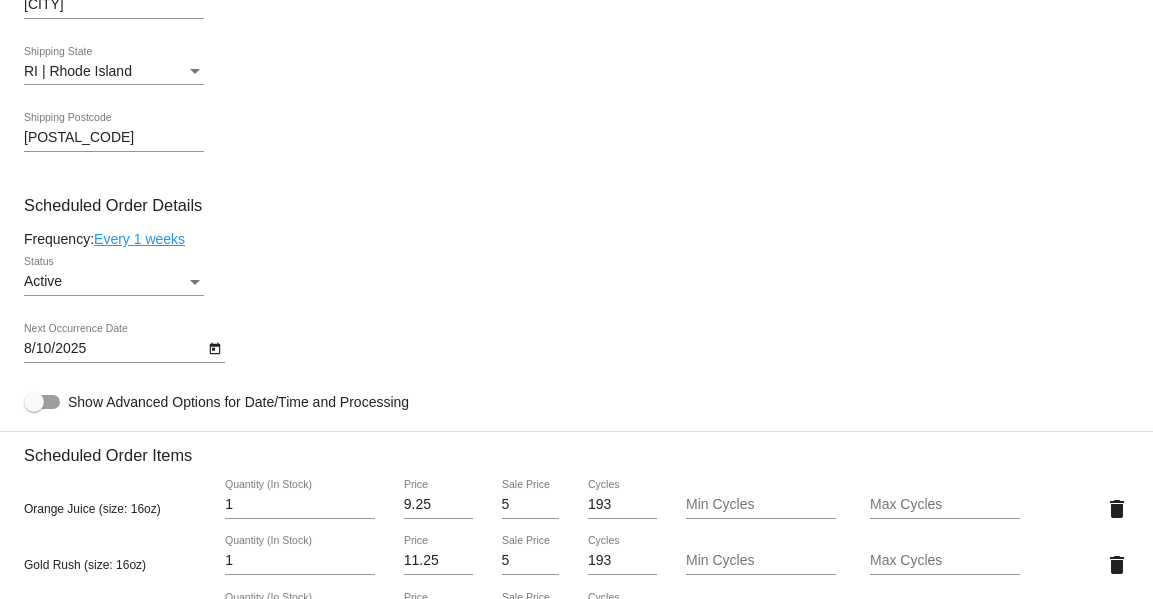 click 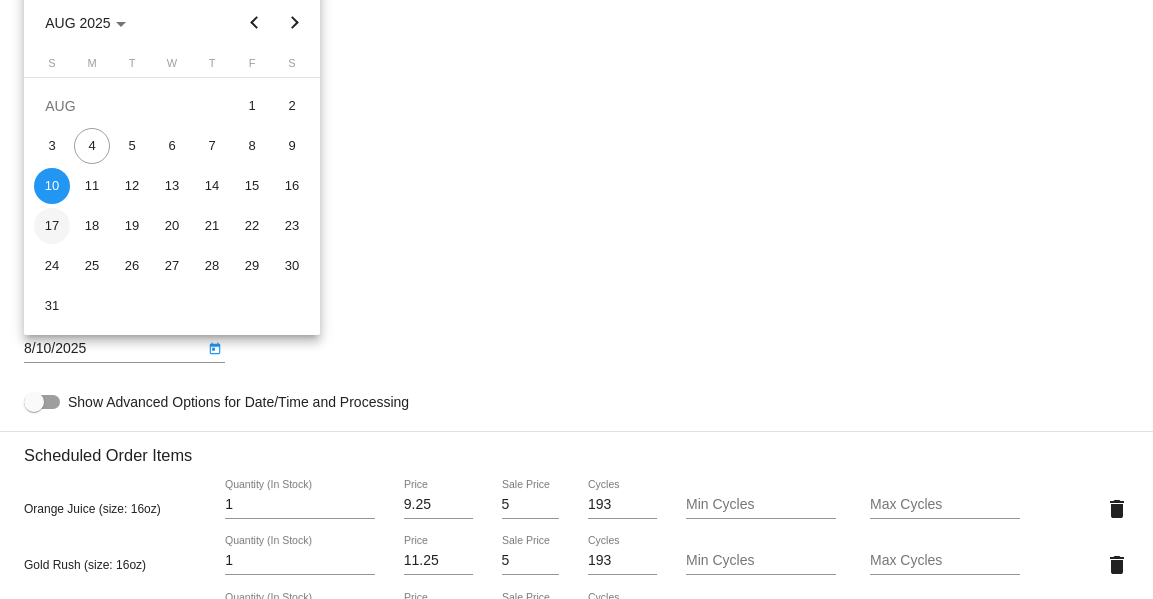 click on "17" at bounding box center (52, 226) 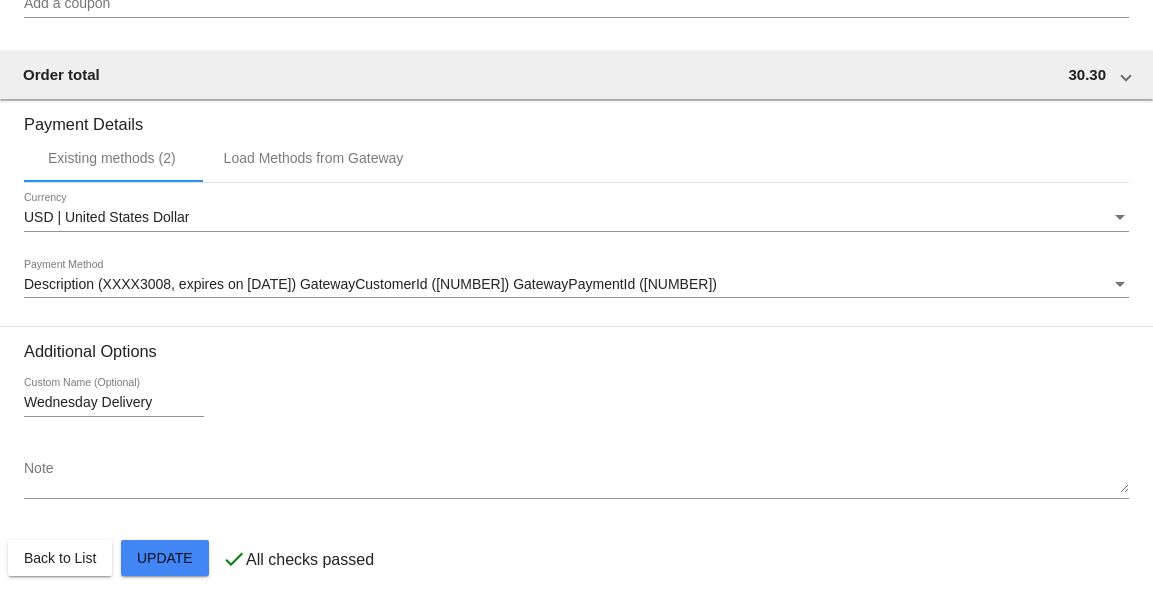 scroll, scrollTop: 1995, scrollLeft: 0, axis: vertical 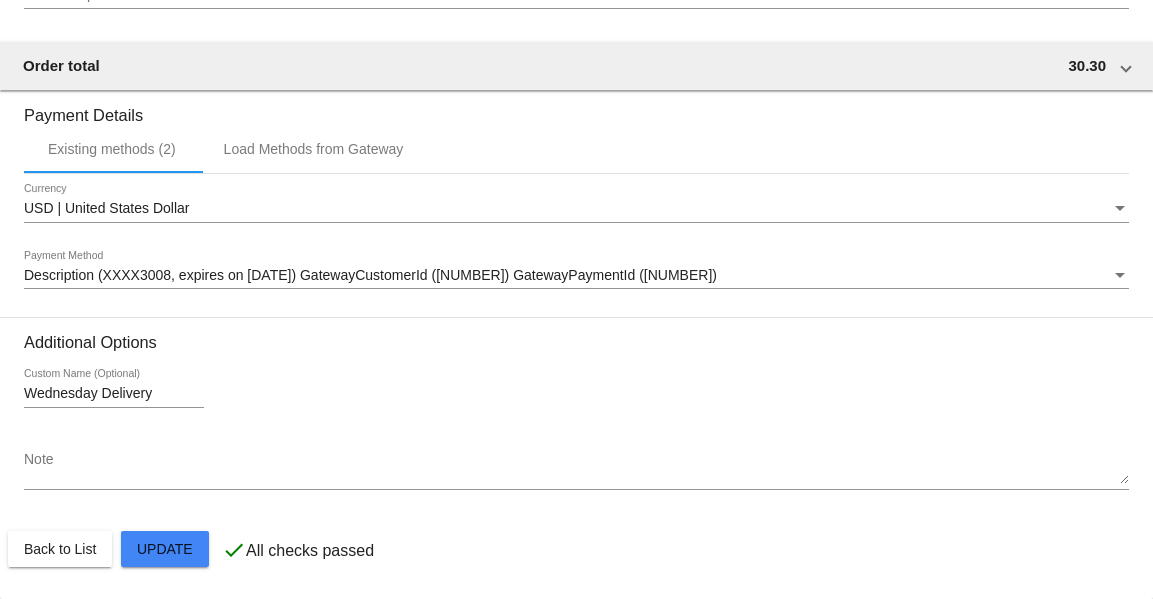 click on "Customer
[NUMBER]: [FIRST] [LAST]
[EMAIL]
Customer Shipping
Enter Shipping Address Select A Saved Address ([NUMBER])
[FIRST]
Shipping First Name
[LAST]
Shipping Last Name
US | USA
Shipping Country
[NUMBER] [STREET]
Shipping Street 1
Shipping Street 2
[CITY]
Shipping City
[STATE] | [STATE_NAME]
Shipping State
[POSTAL_CODE]
Shipping Postcode
Scheduled Order Details
Frequency:
Every 1 weeks
Active
[NUMBER]" 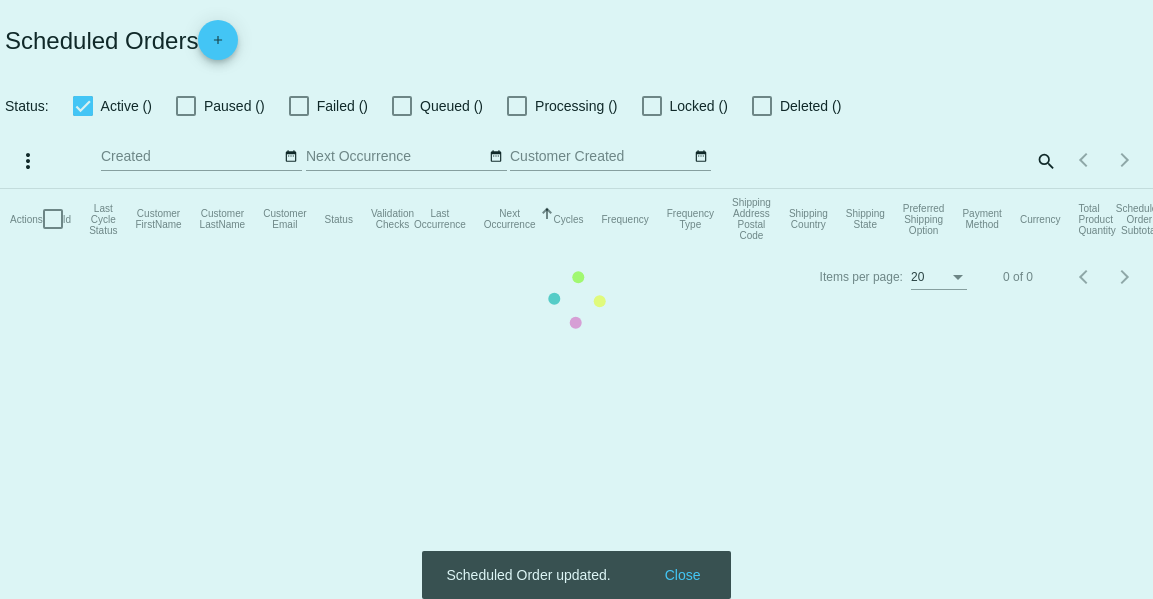 scroll, scrollTop: 0, scrollLeft: 0, axis: both 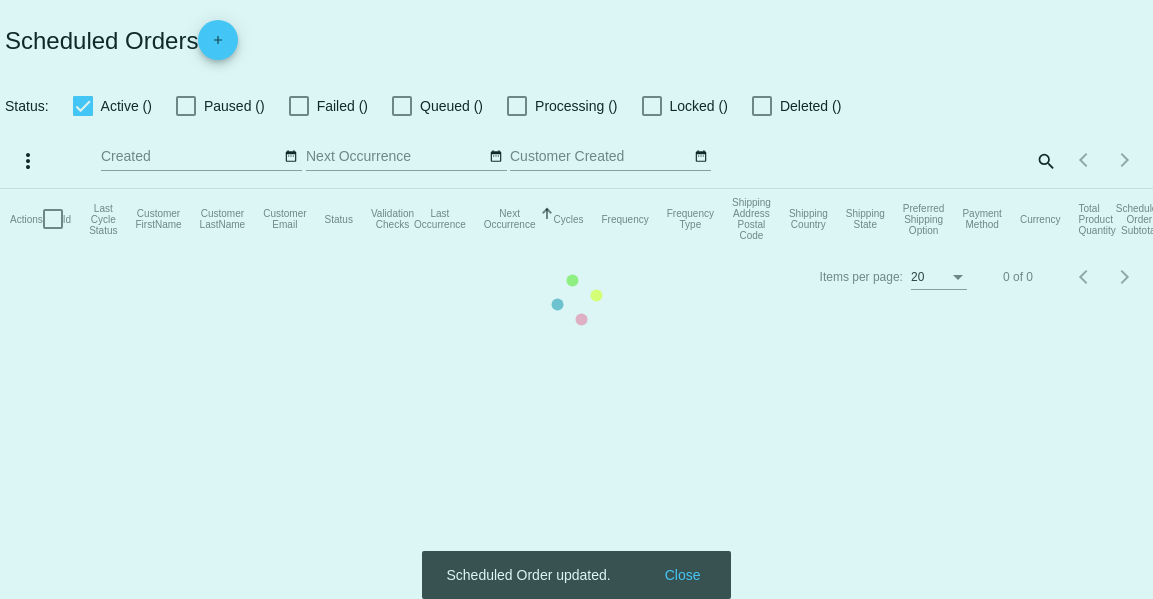 checkbox on "true" 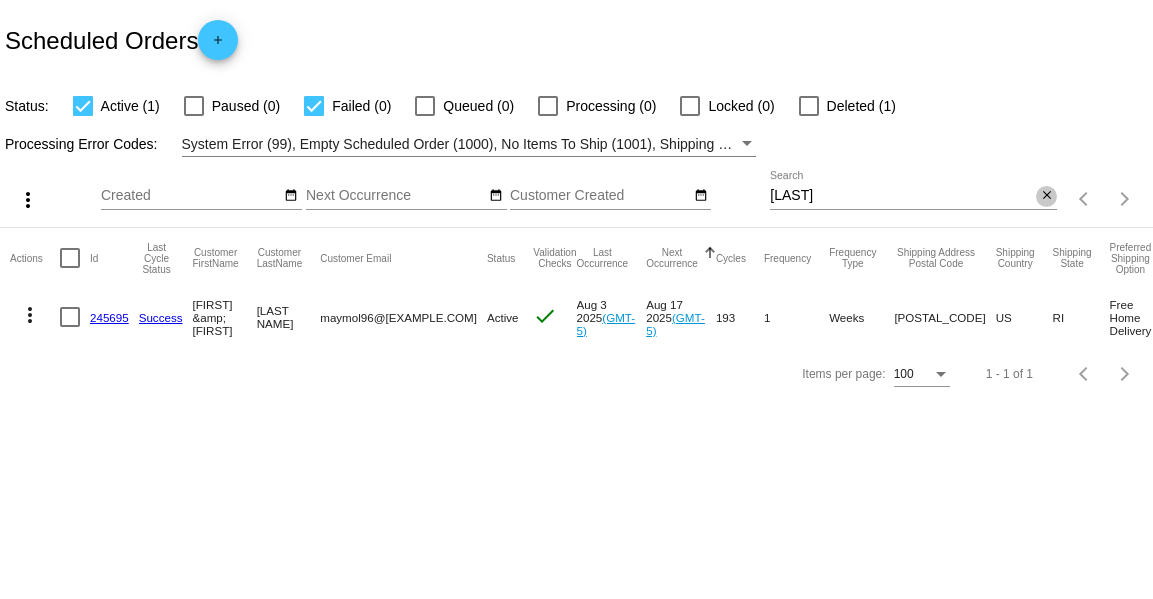 click on "close" 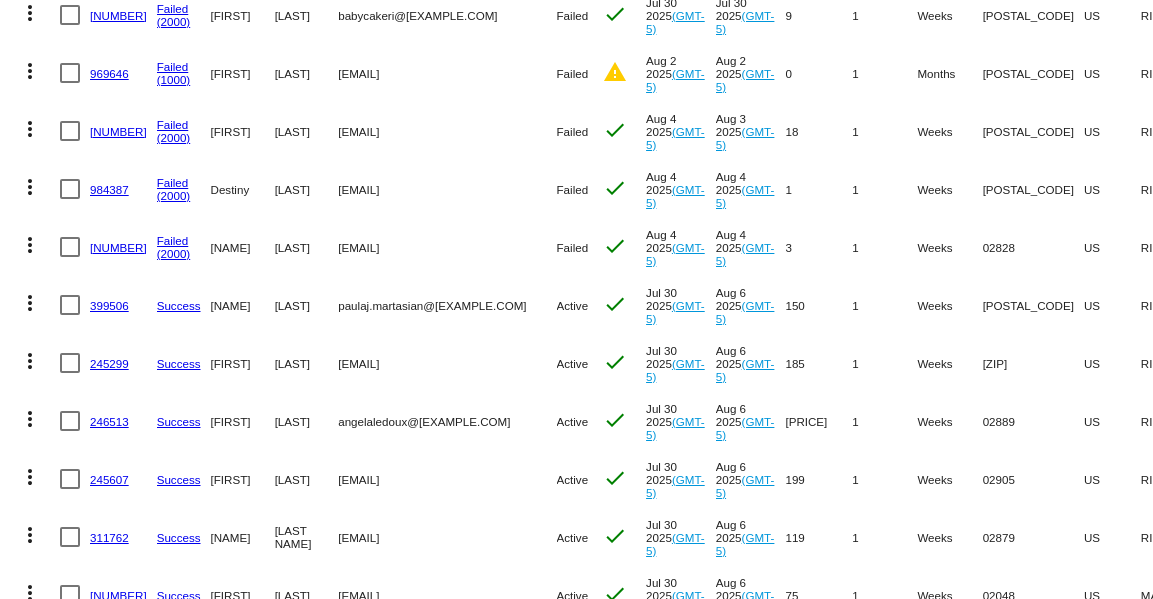 scroll, scrollTop: 661, scrollLeft: 0, axis: vertical 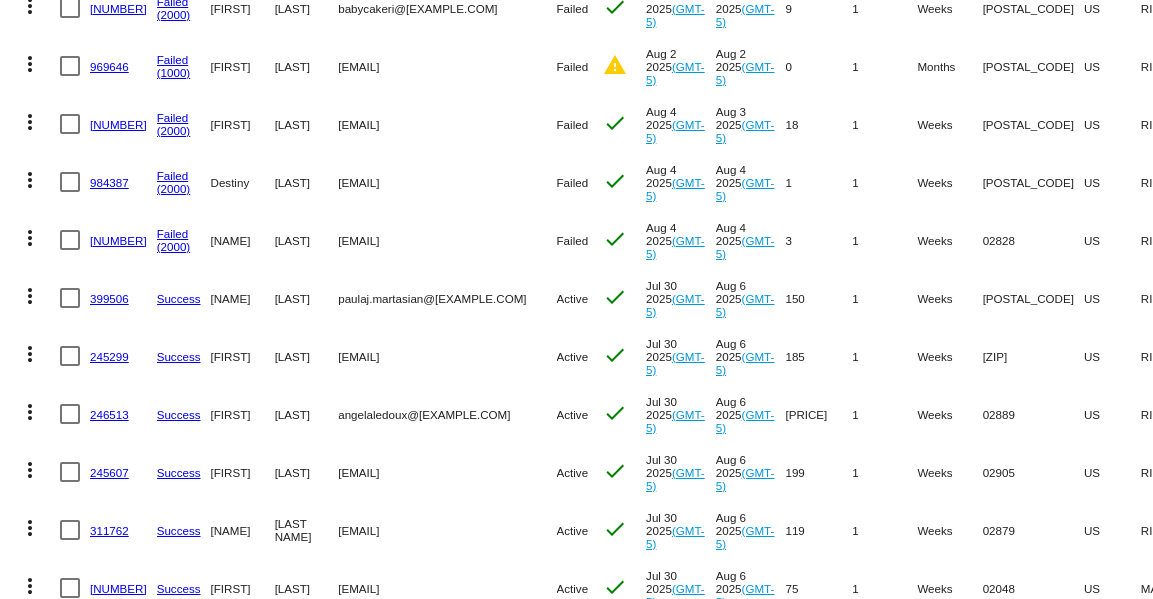 click on "984387" 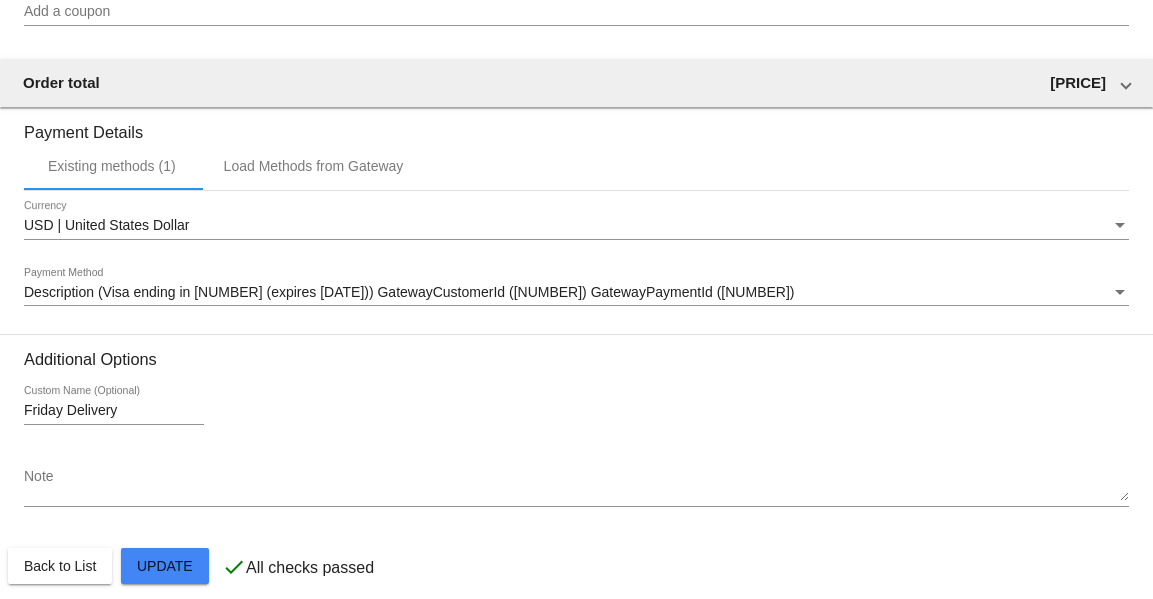 scroll, scrollTop: 1939, scrollLeft: 0, axis: vertical 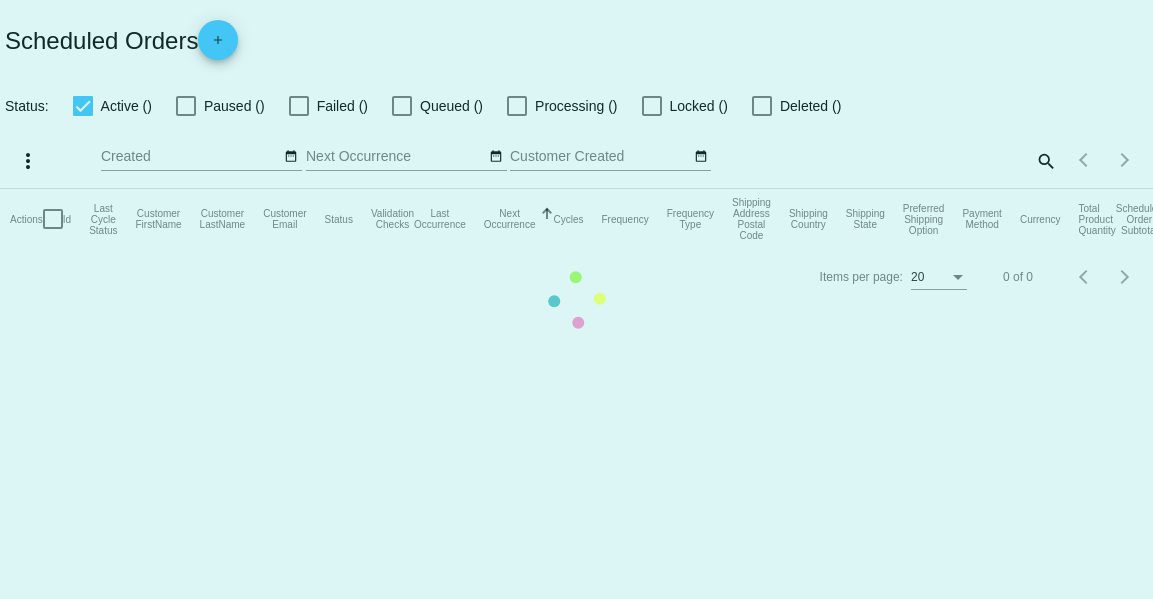checkbox on "true" 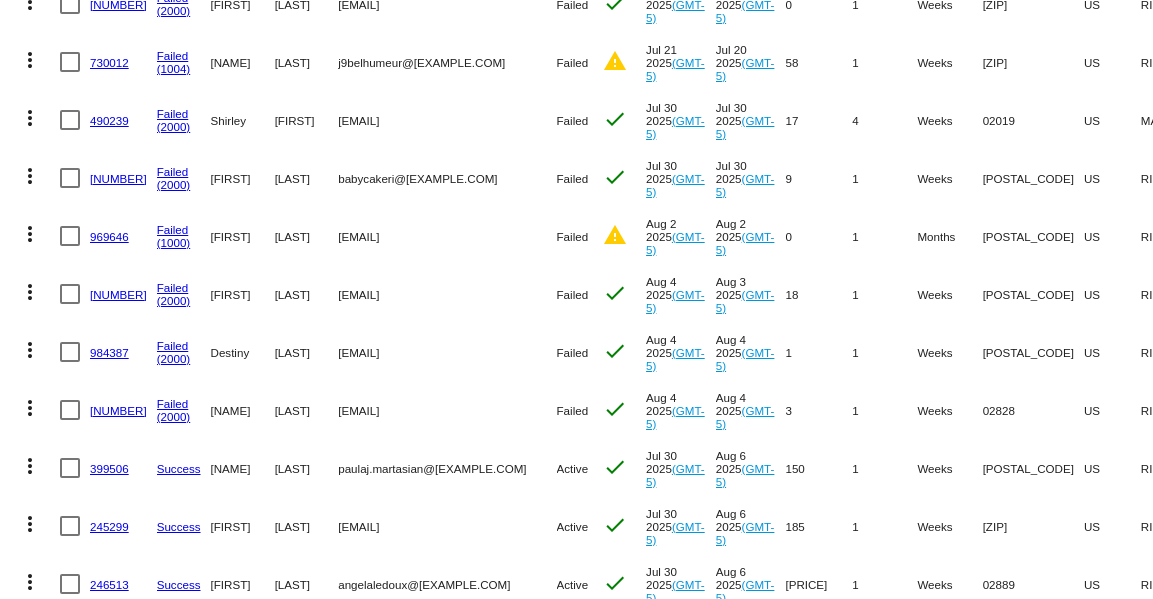 scroll, scrollTop: 493, scrollLeft: 0, axis: vertical 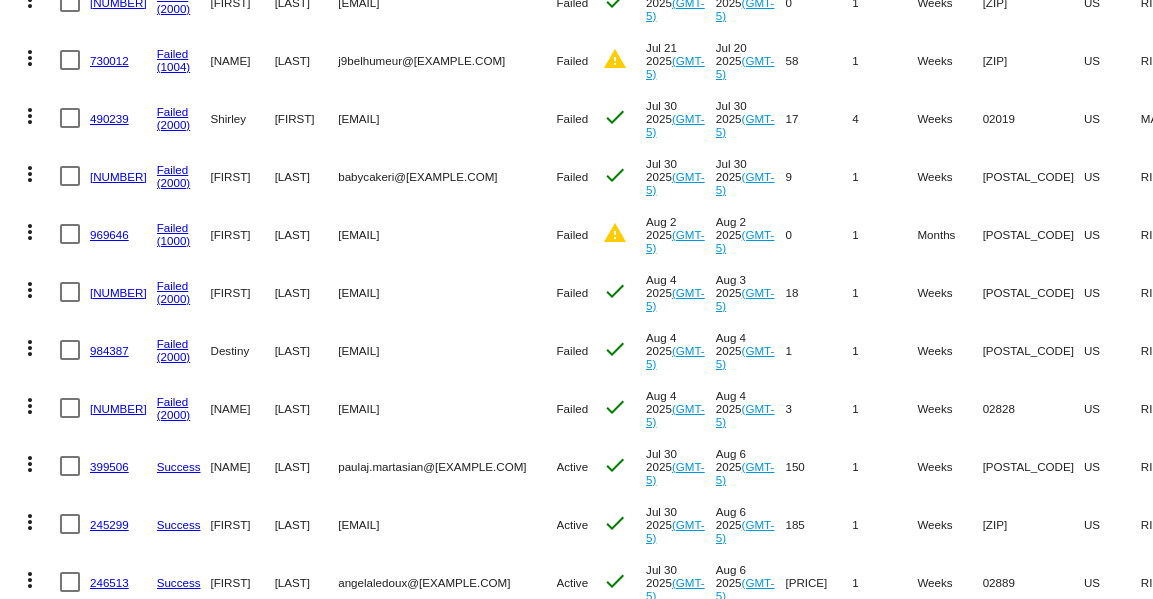 click on "[NUMBER]" 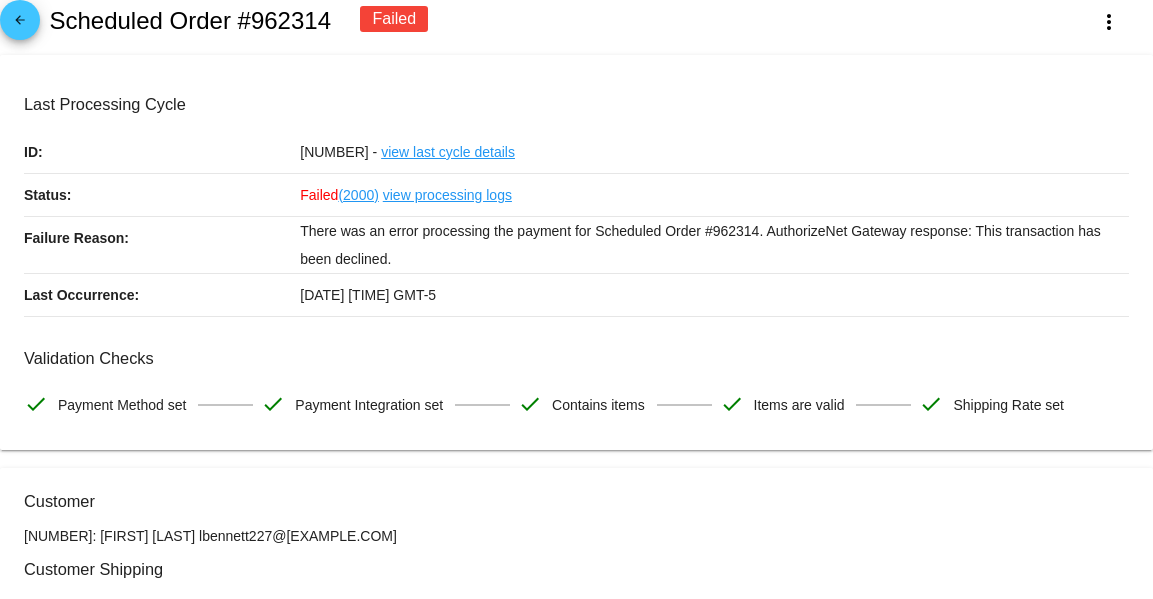 scroll, scrollTop: 0, scrollLeft: 0, axis: both 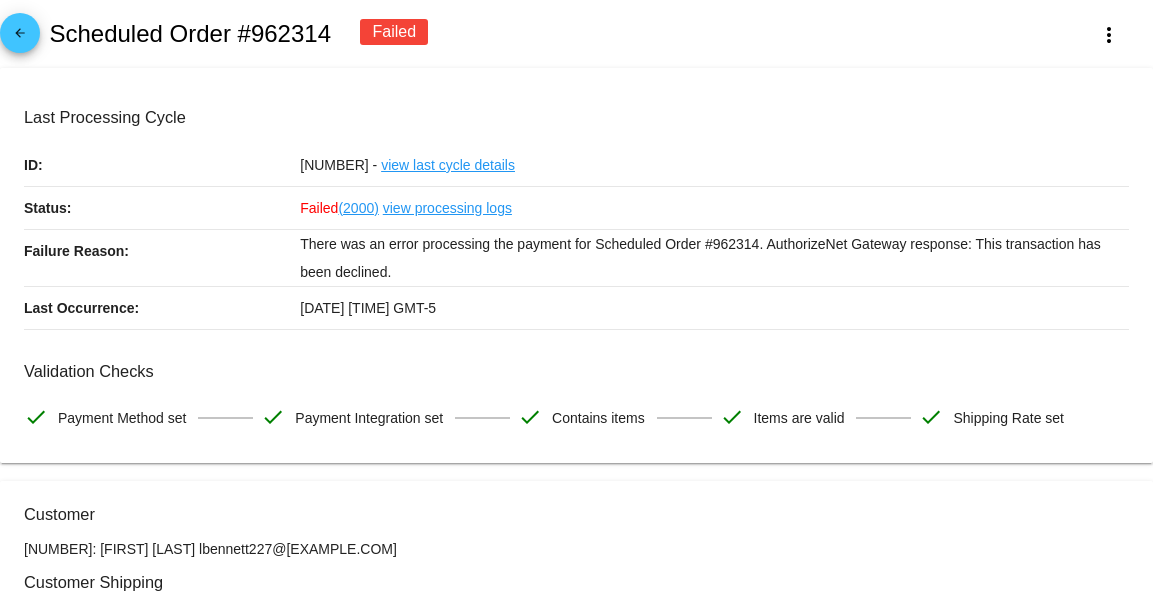 click on "arrow_back" 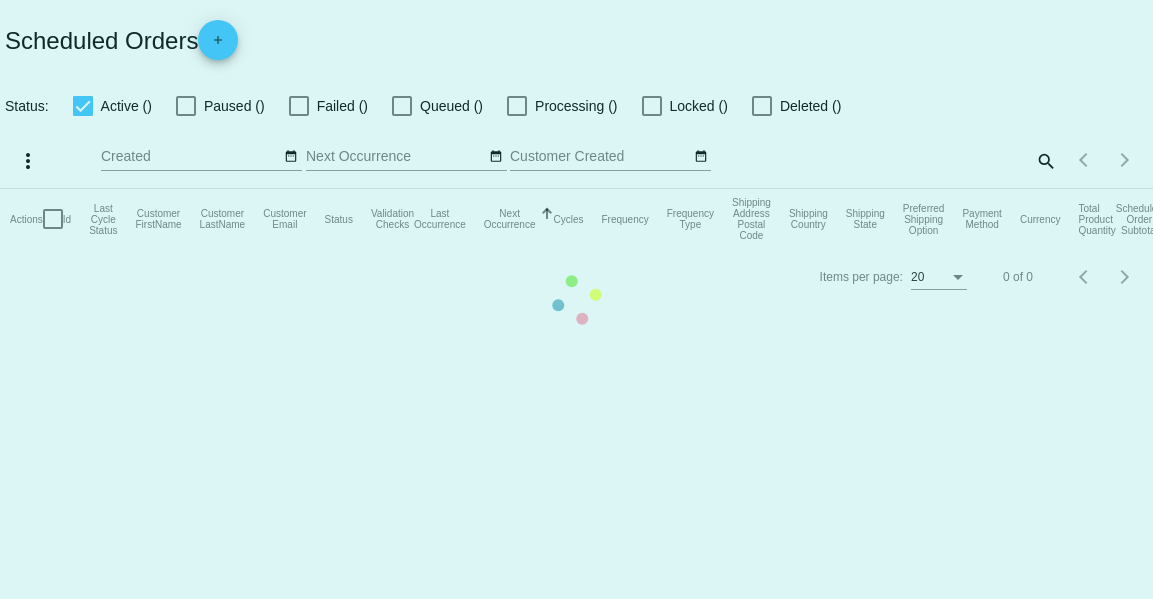 checkbox on "true" 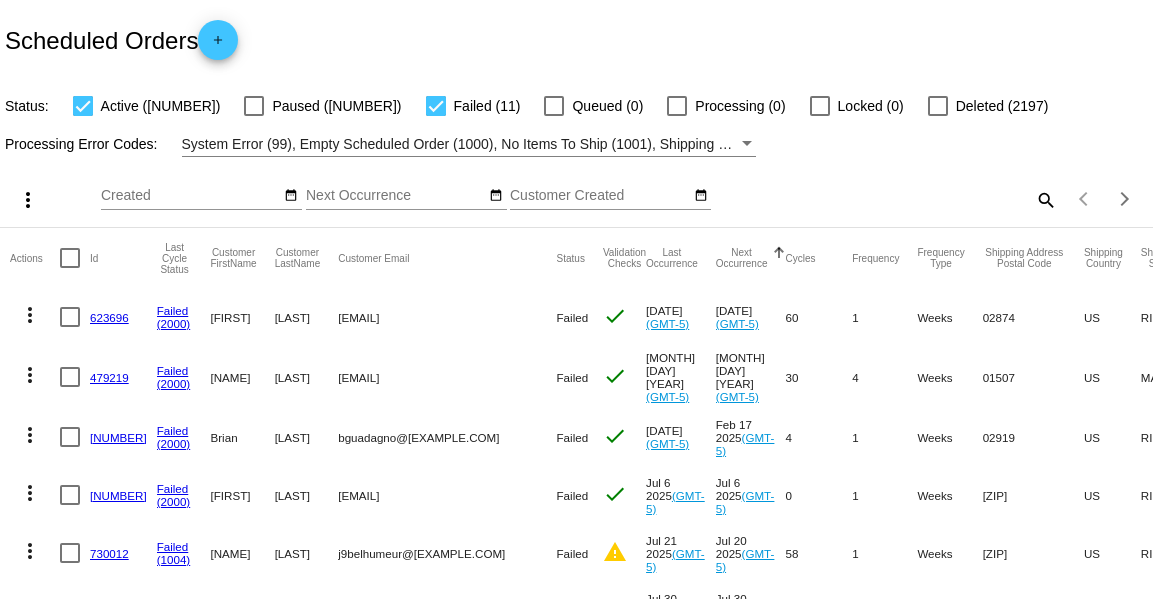 click on "search" 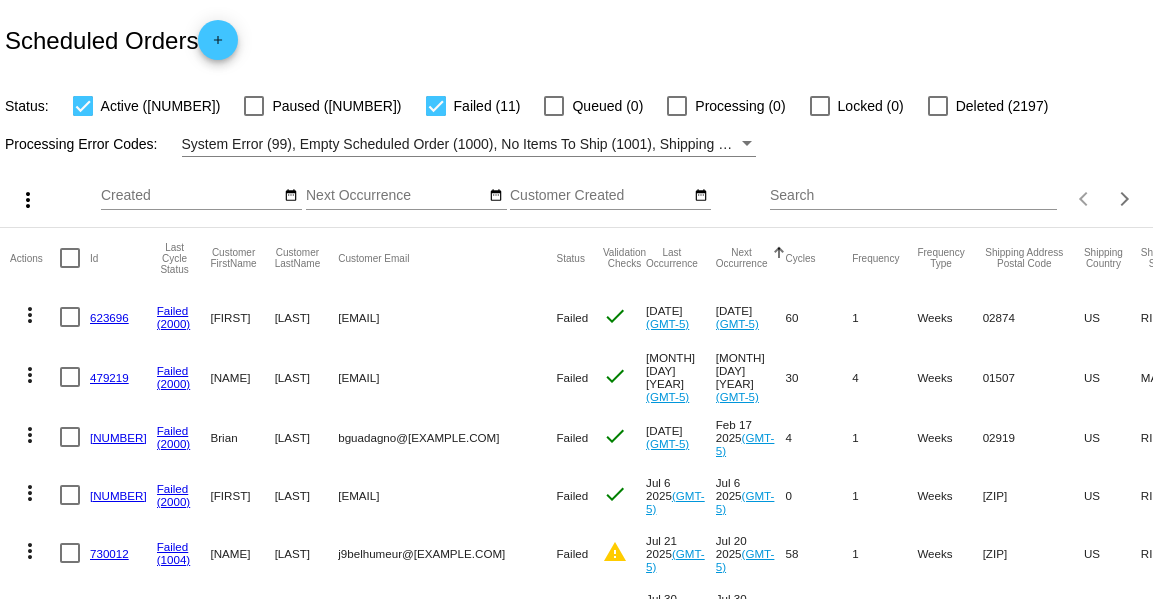 click on "Search" at bounding box center [913, 196] 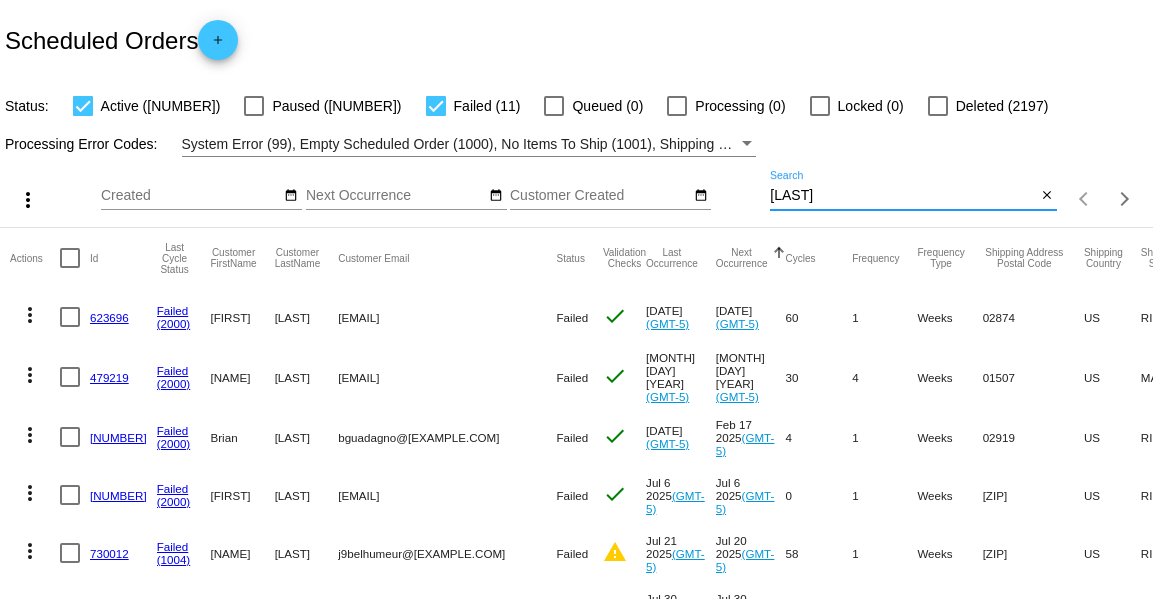 type on "[LAST NAME]" 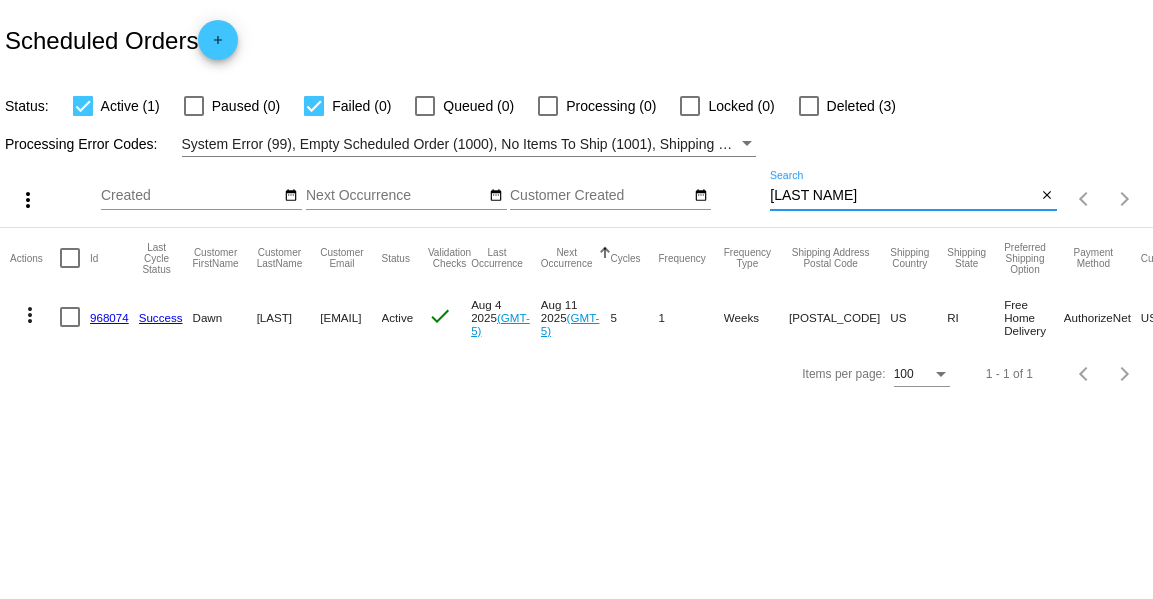 click on "968074" 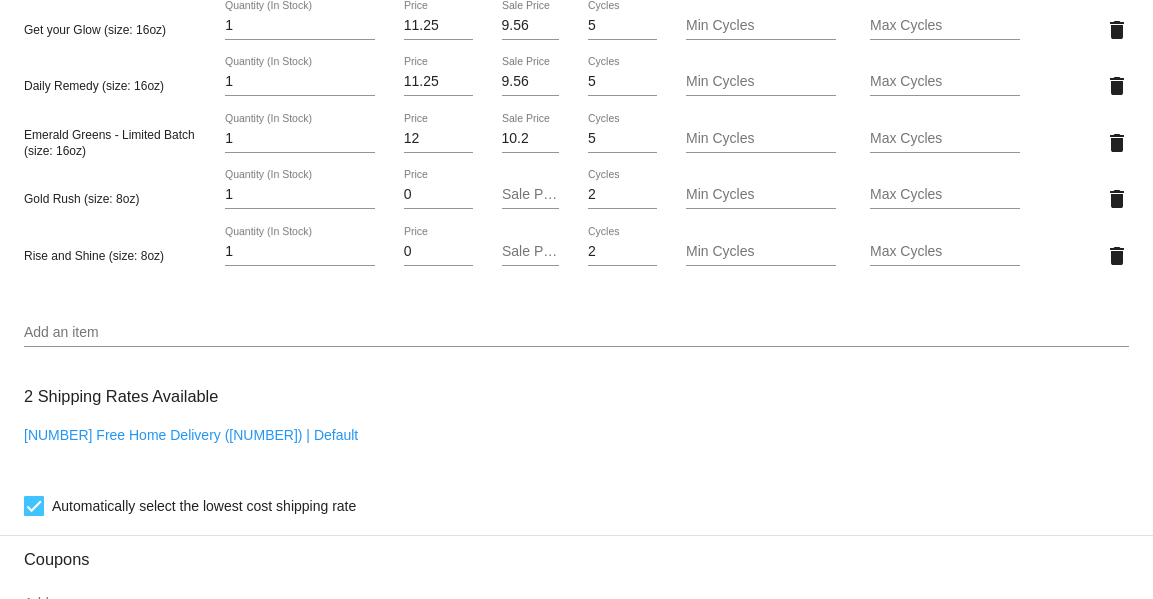 scroll, scrollTop: 1482, scrollLeft: 0, axis: vertical 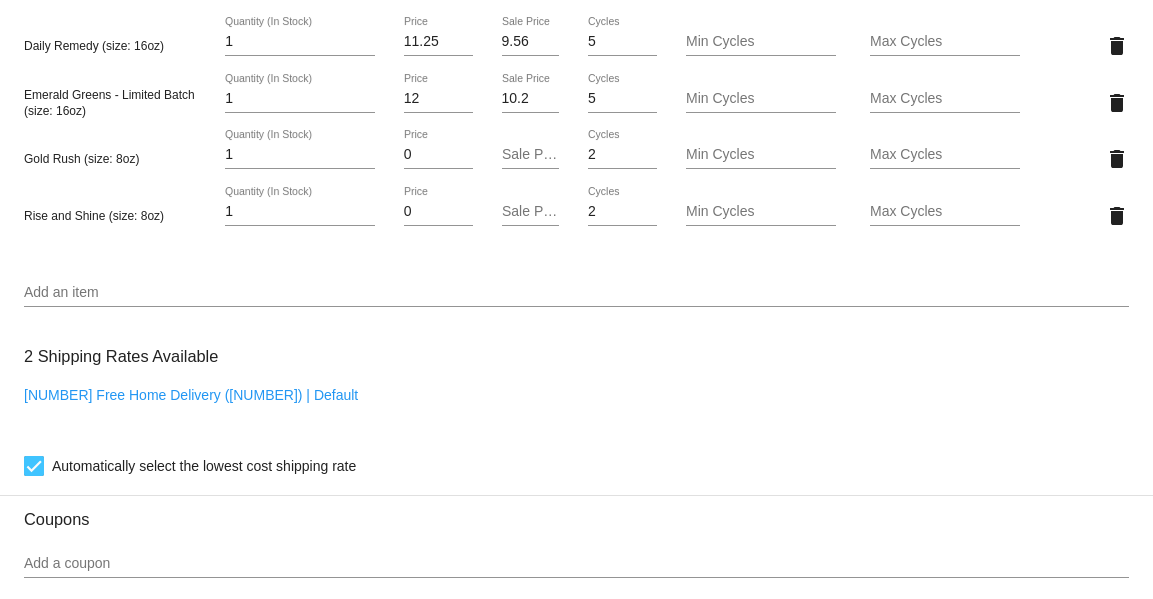 click on "Add an item" at bounding box center [576, 293] 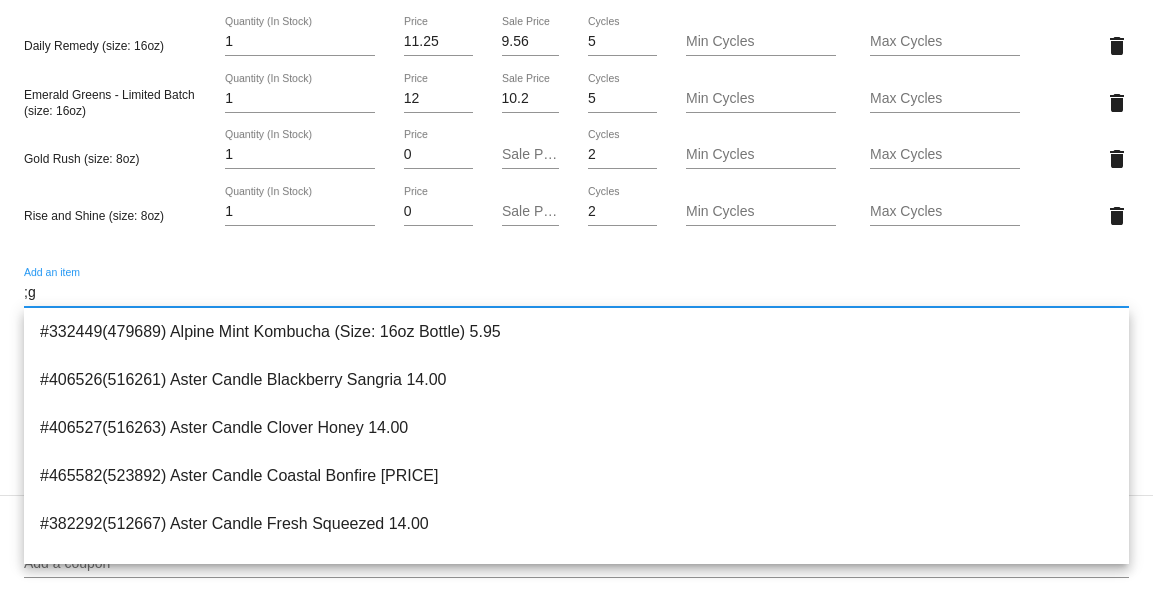 type on ";" 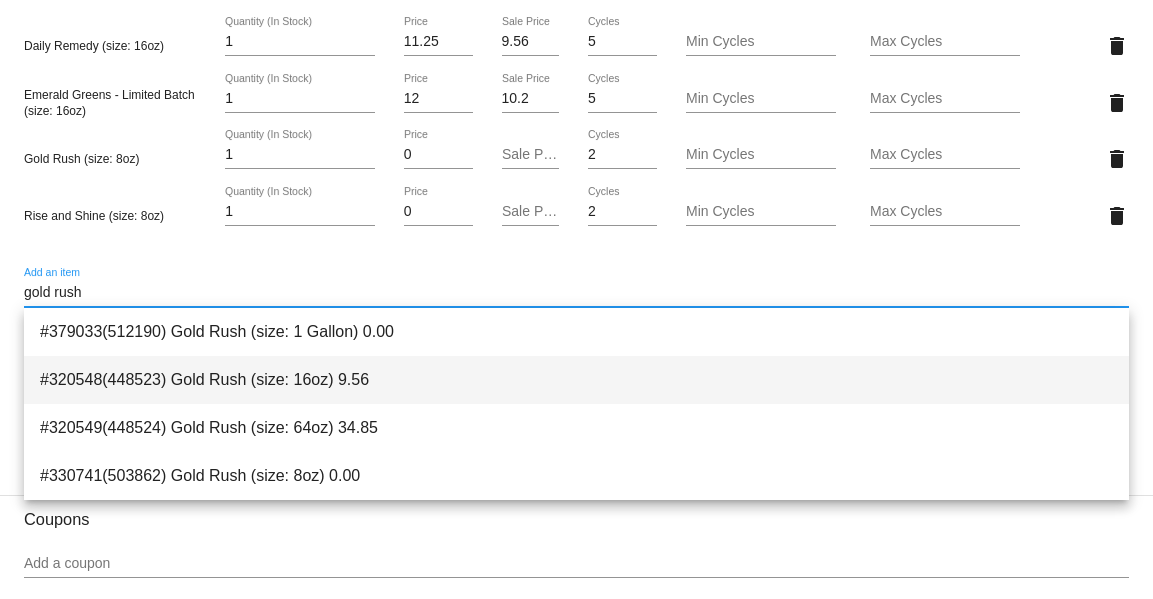 type on "gold rush" 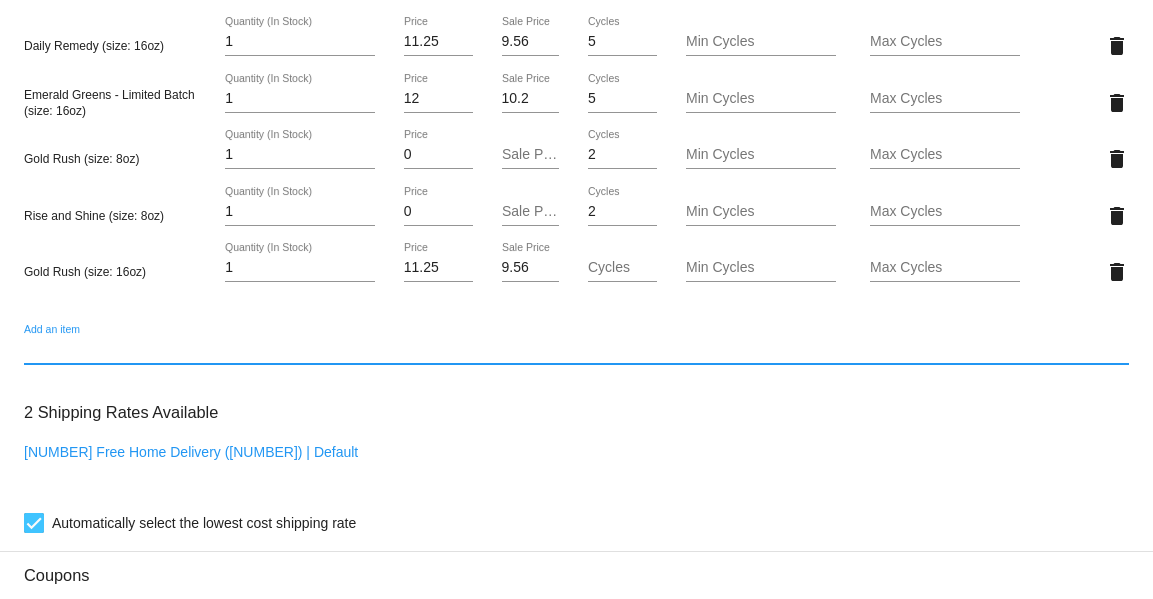 click on "Add an item" 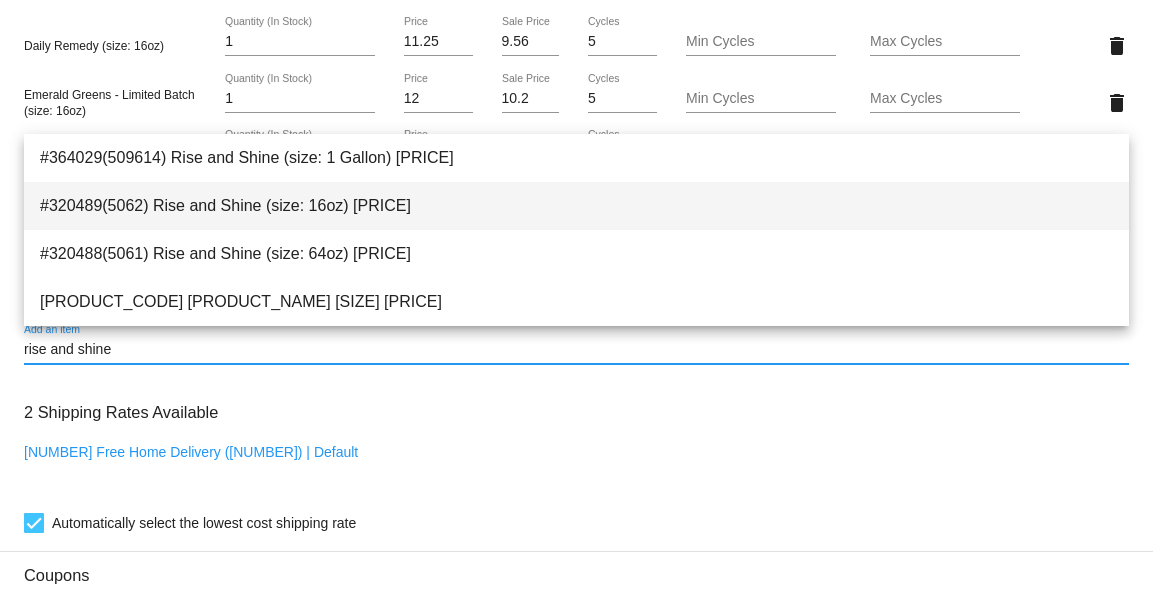 type on "rise and shine" 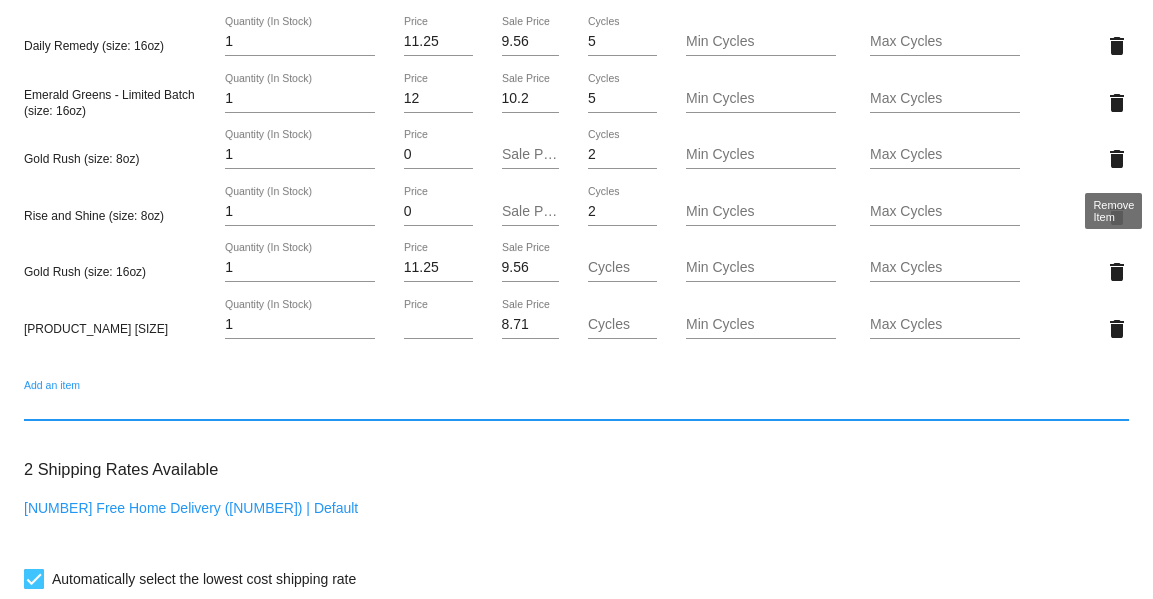 click on "delete" 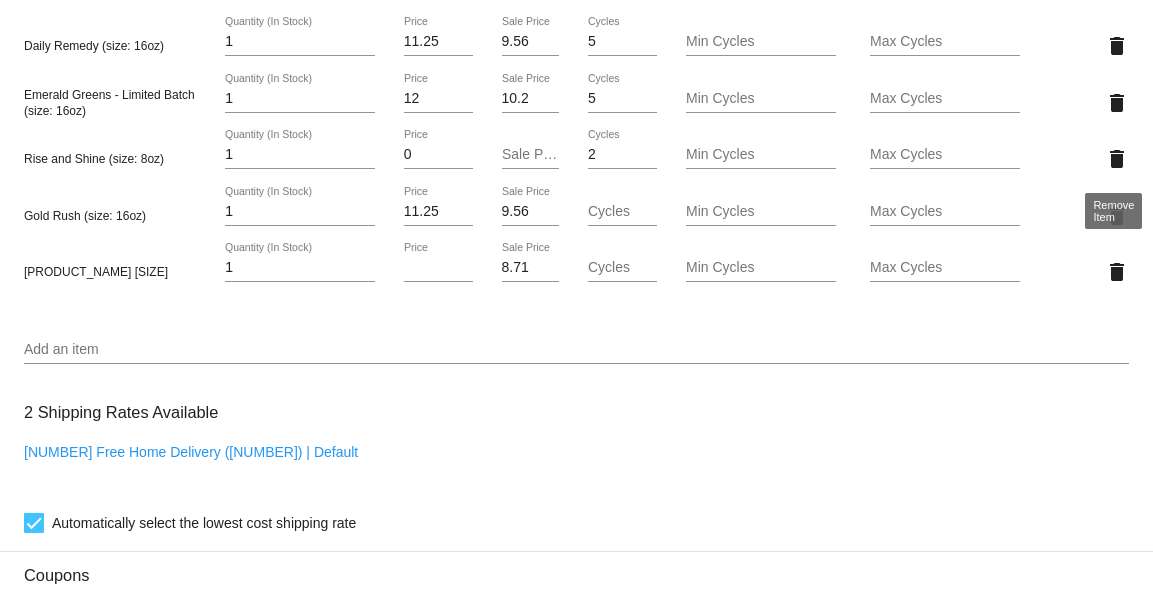 click on "delete" 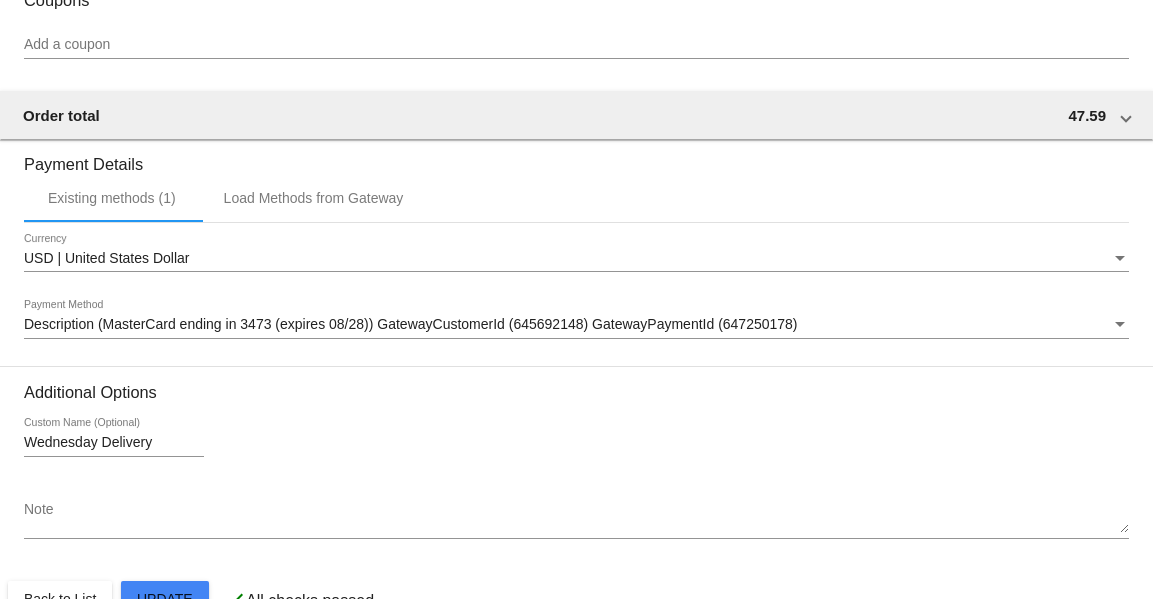 scroll, scrollTop: 2052, scrollLeft: 0, axis: vertical 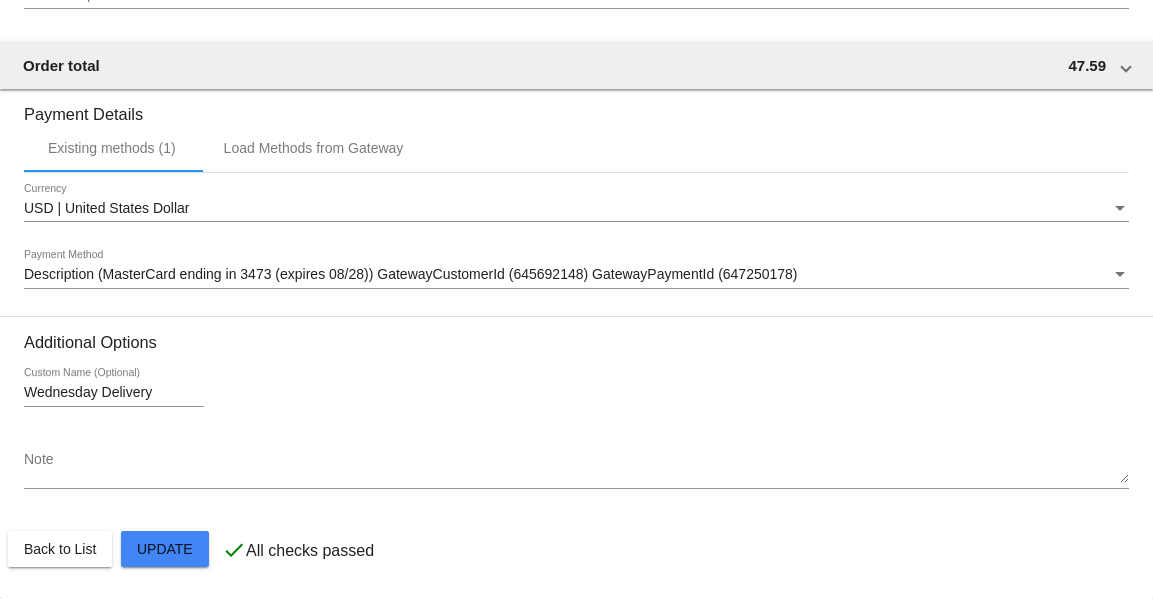 click on "Back to List
Update" 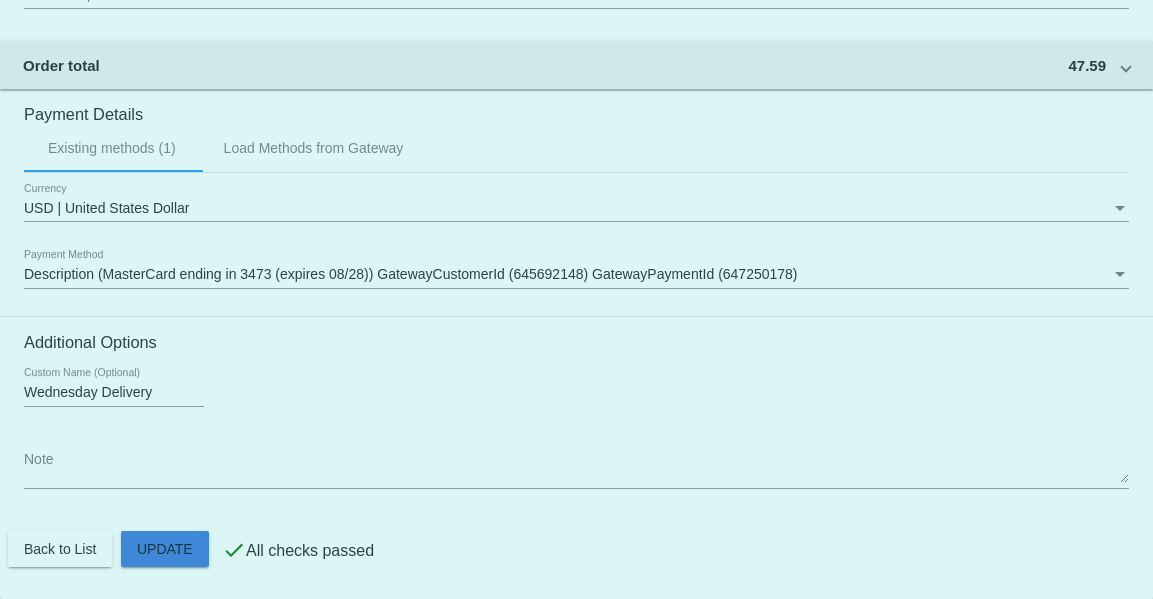 click on "Customer
3800495: [NAME] [LAST NAME]
dawn.simmons1986@[EXAMPLE.COM]
Customer Shipping
Enter Shipping Address Select A Saved Address (0)
[NAME]
Shipping First Name
[LAST NAME]
Shipping Last Name
US | USA
Shipping Country
415 Shore Drive
Shipping Street 1
Shipping Street 2
[CITY]
Shipping City
RI | Rhode Island
Shipping State
02852
Shipping Postcode
Scheduled Order Details
Frequency:
Every 1 weeks
Active
Status" 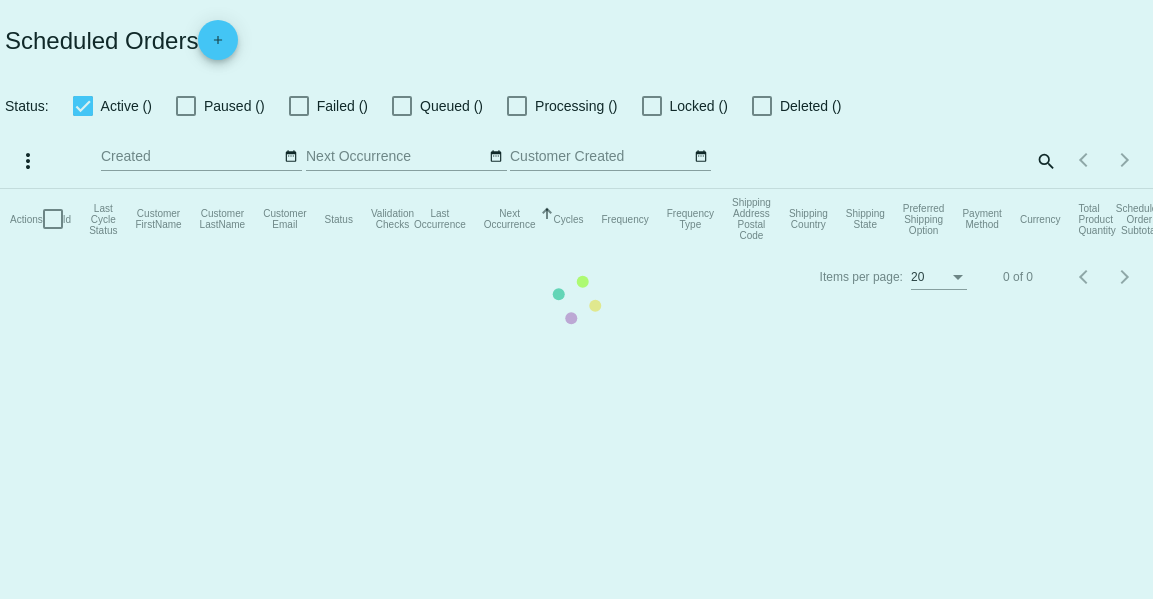 checkbox on "true" 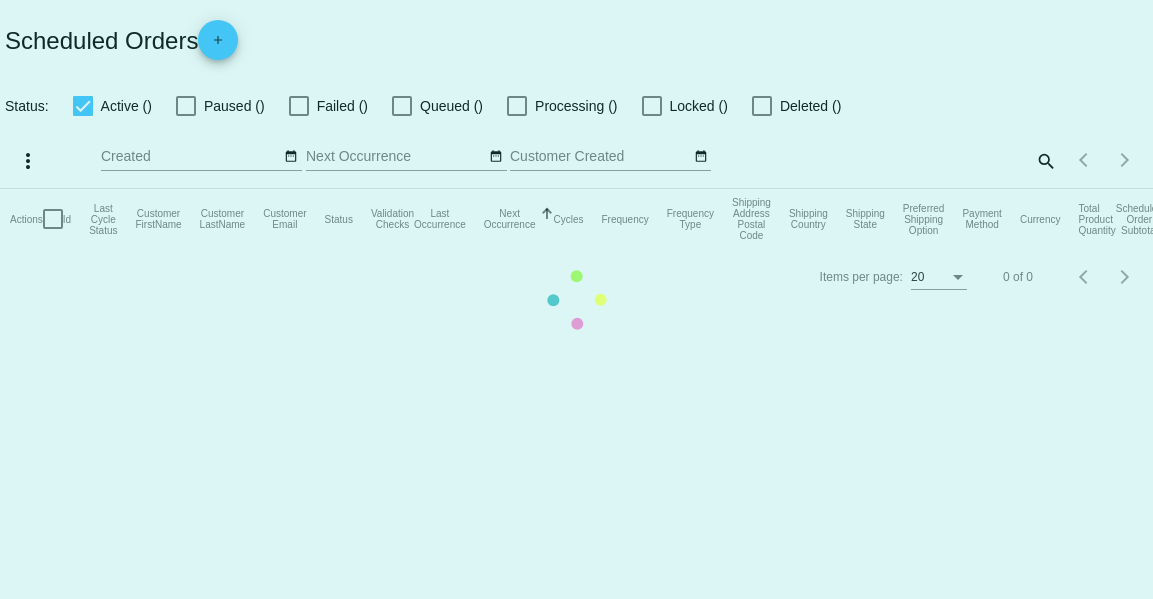 scroll, scrollTop: 0, scrollLeft: 0, axis: both 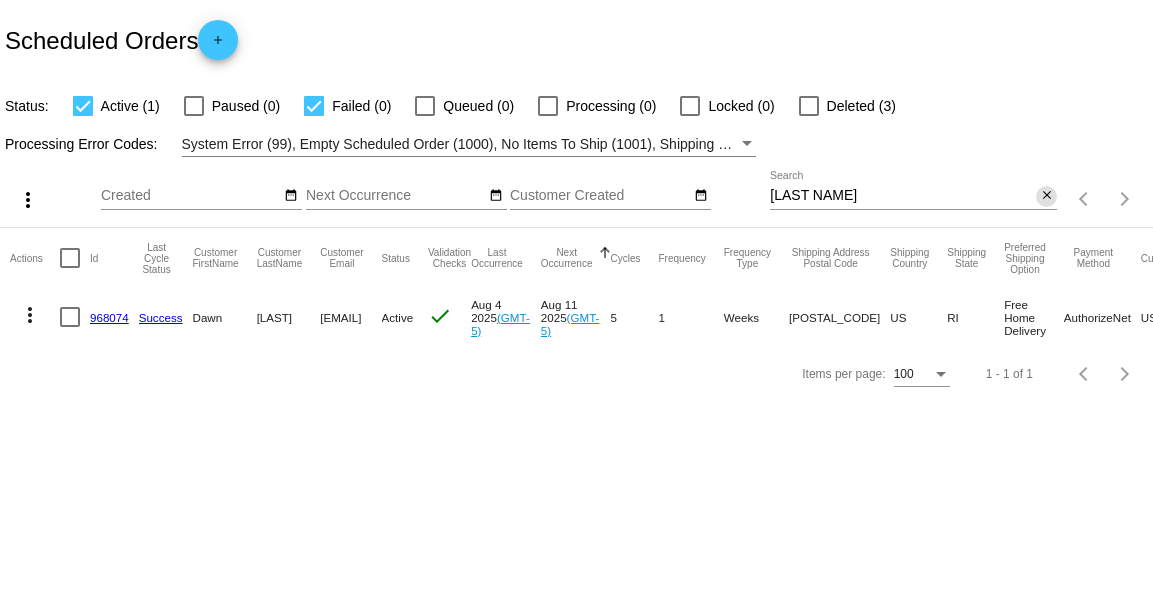 click on "close" 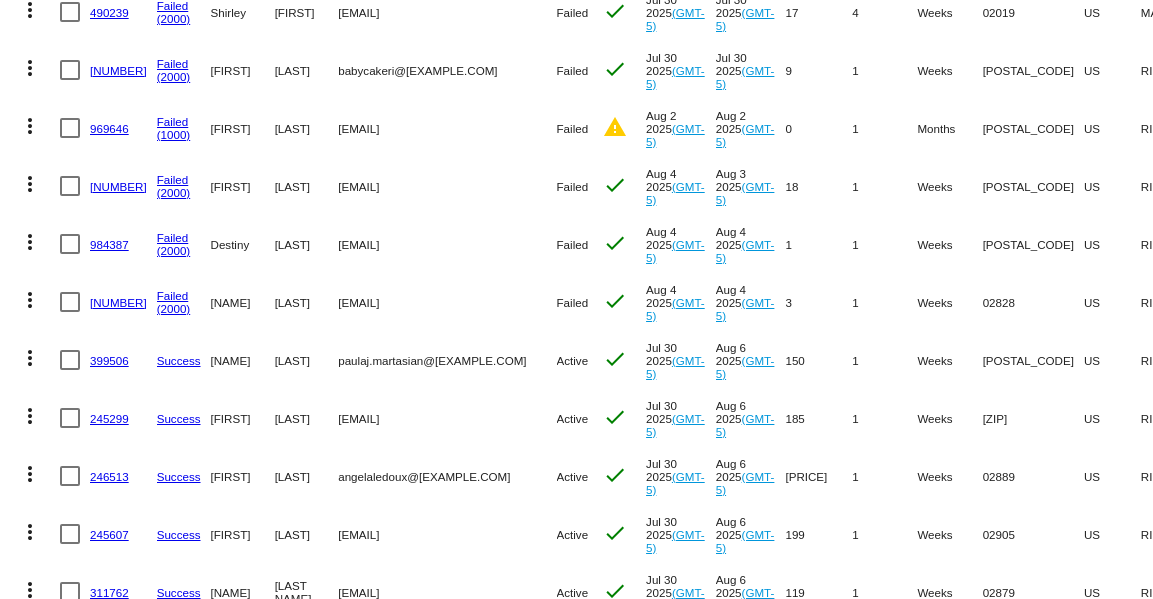 scroll, scrollTop: 604, scrollLeft: 0, axis: vertical 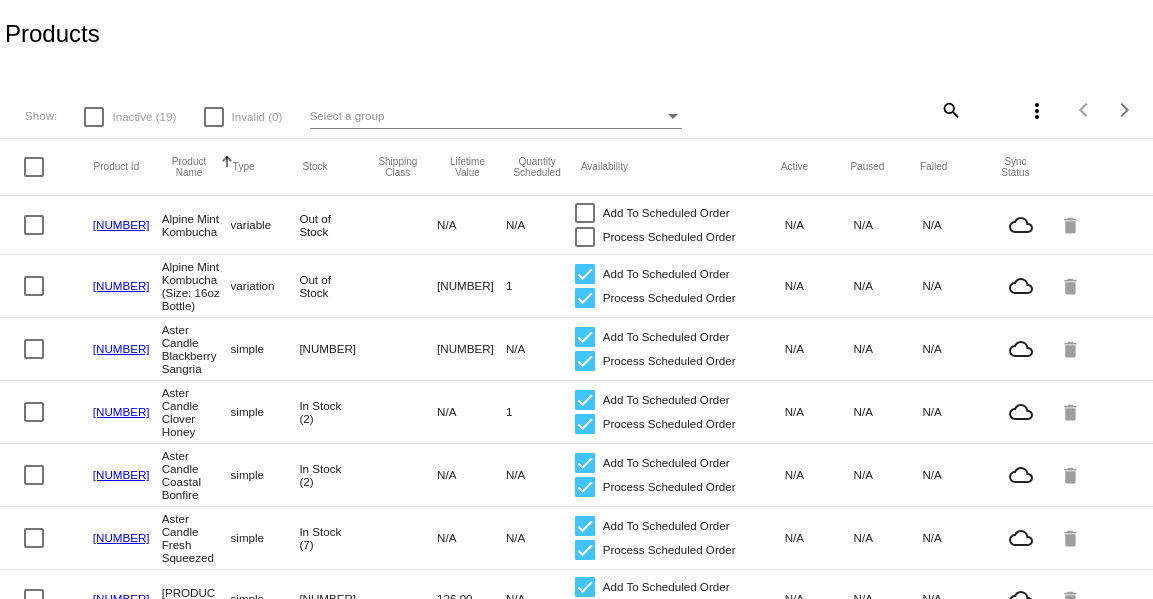 click on "search" 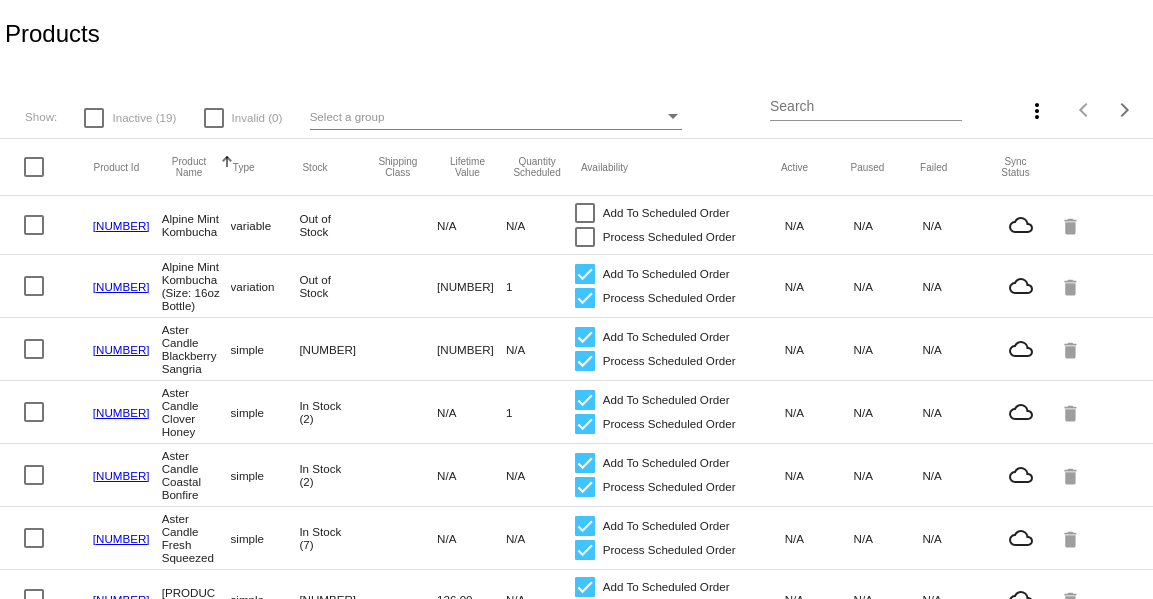 click on "Search" at bounding box center [865, 107] 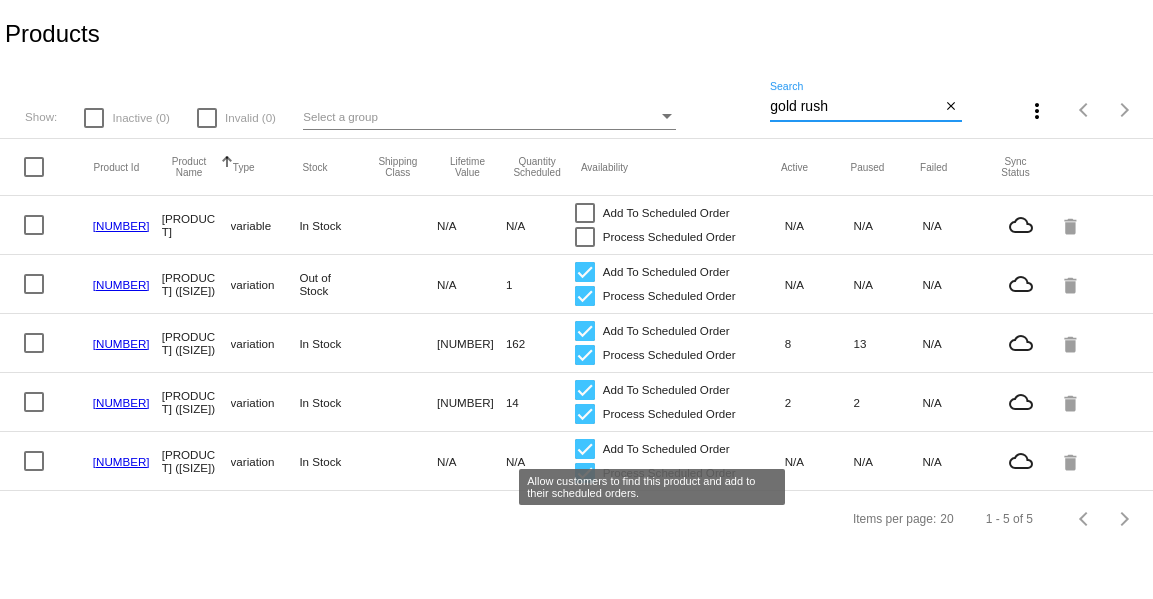 type on "gold rush" 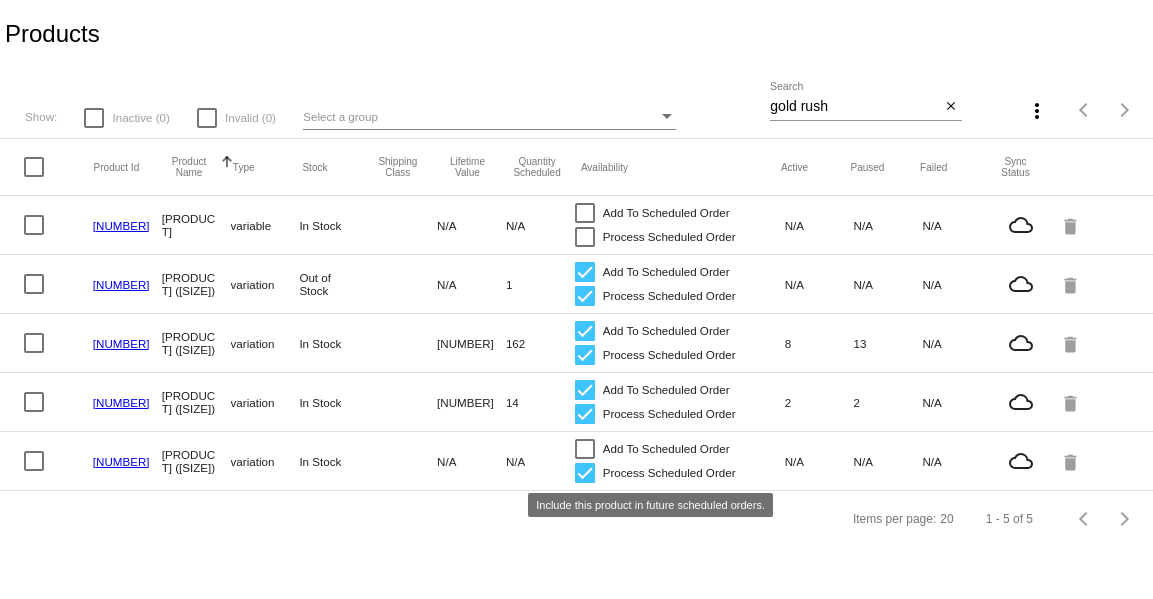 click at bounding box center (585, 473) 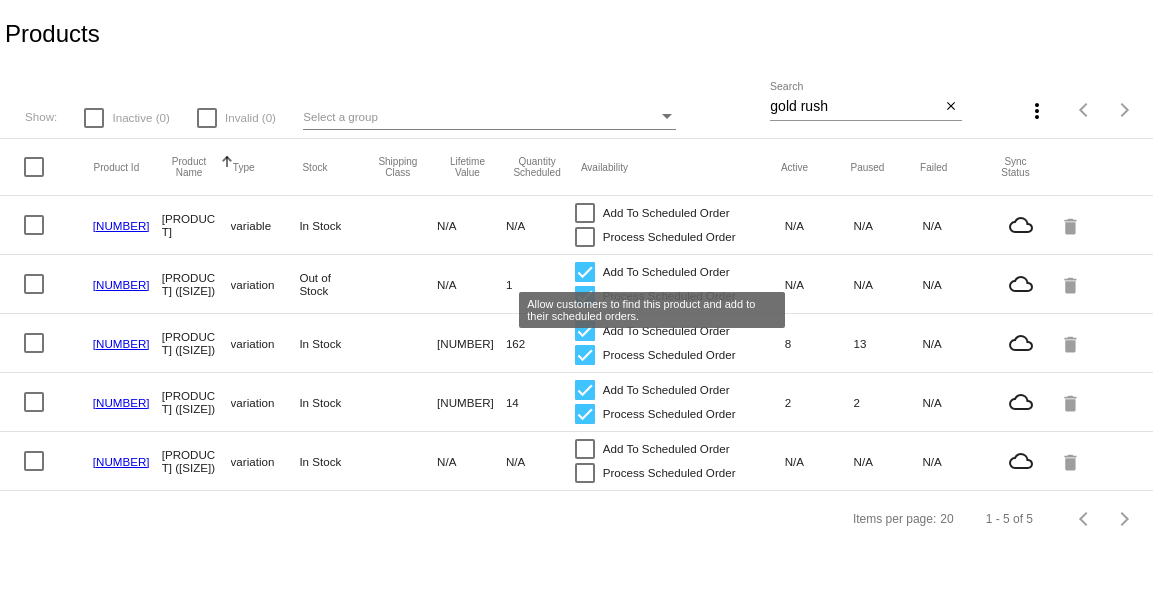 click at bounding box center (585, 272) 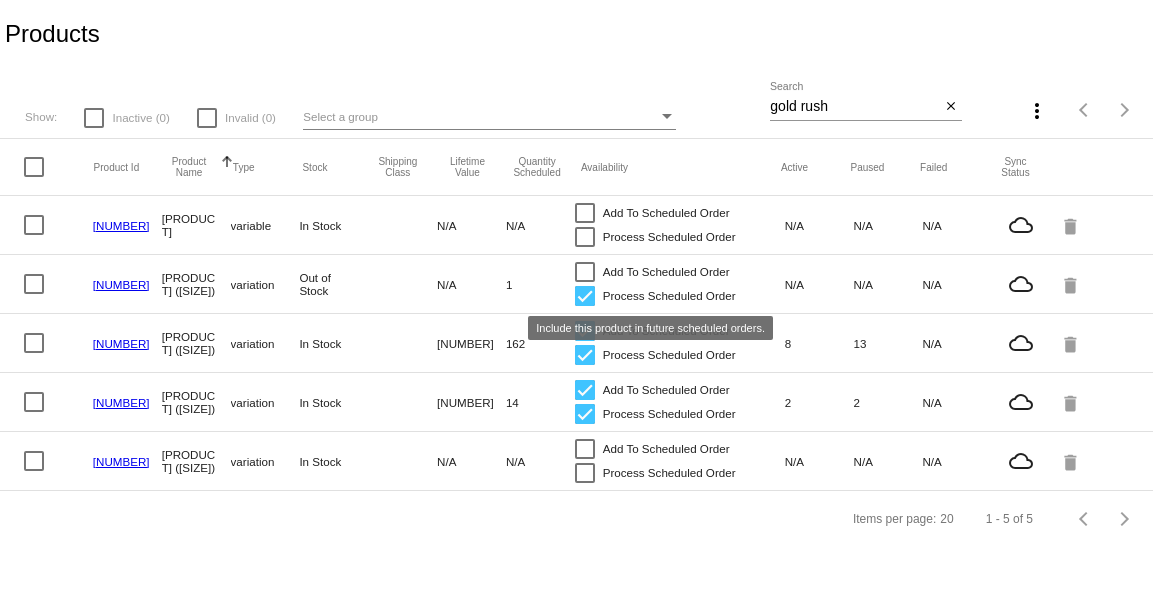 click at bounding box center [585, 296] 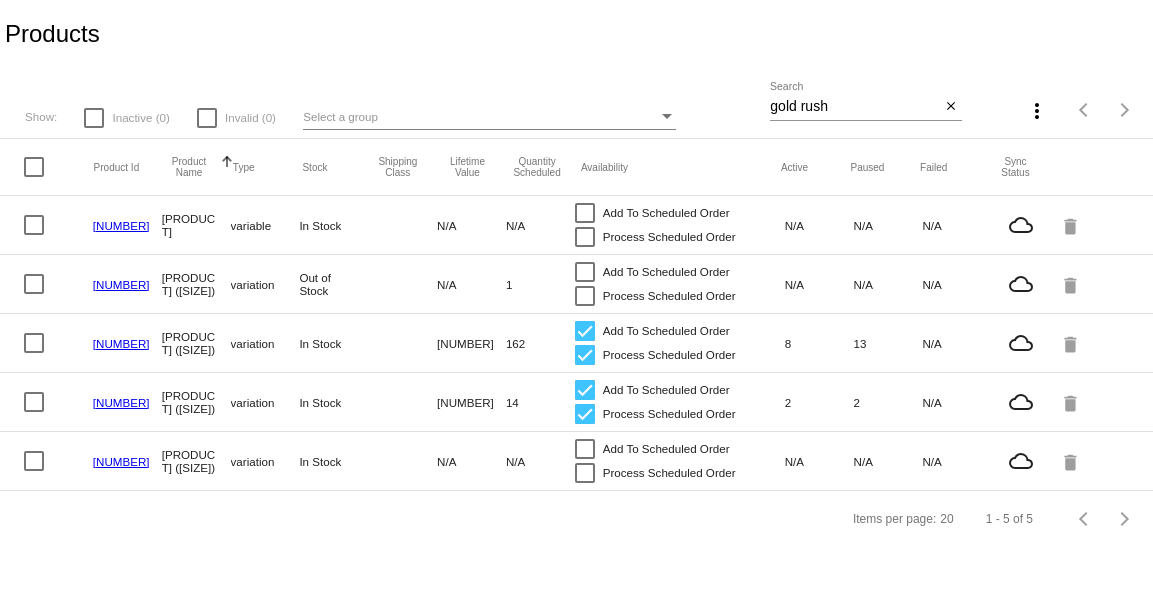click on "gold rush" at bounding box center [855, 107] 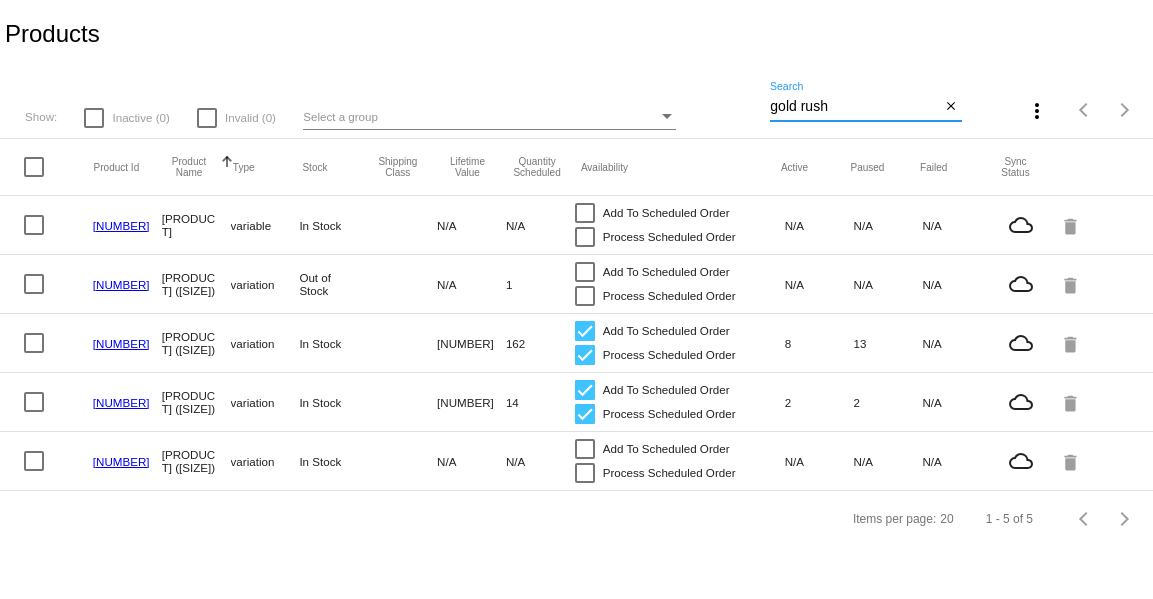click on "gold rush" at bounding box center (855, 107) 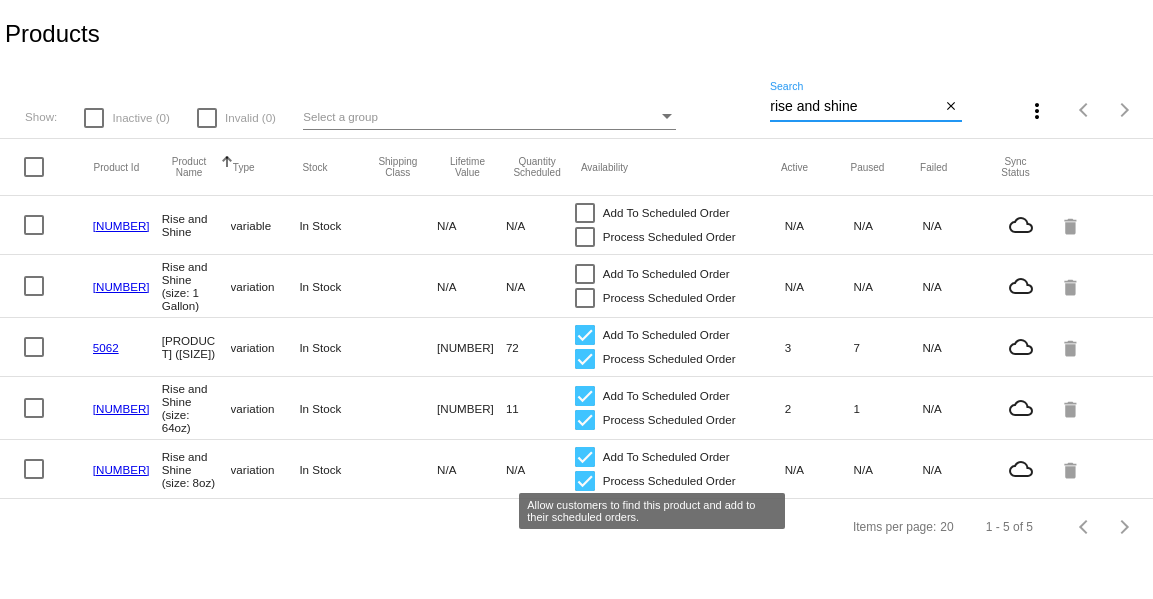 type on "rise and shine" 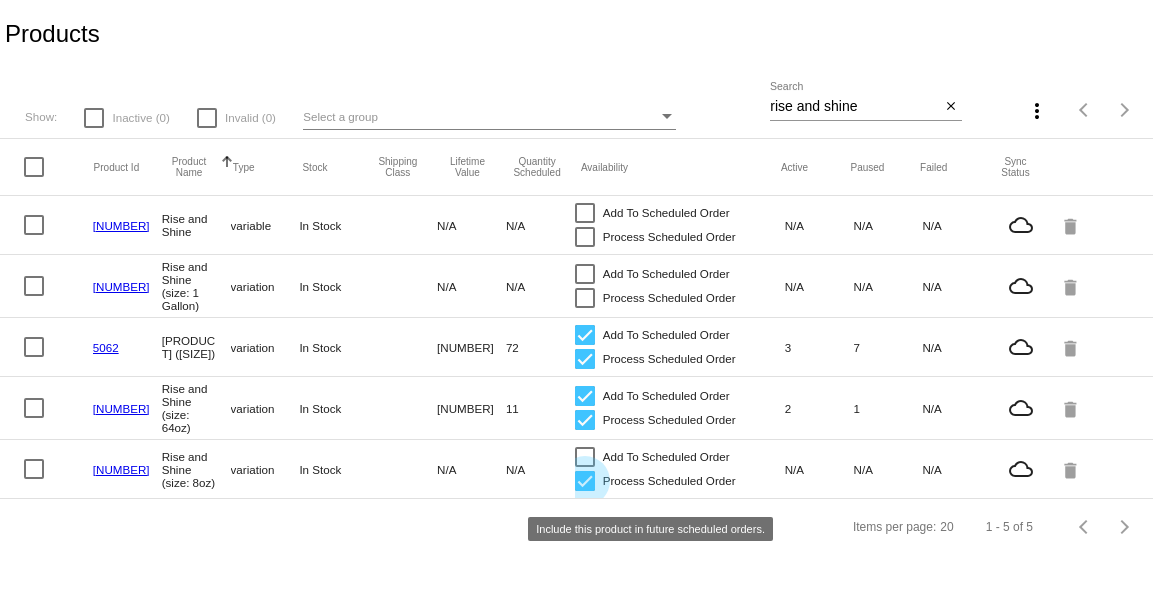 click at bounding box center [585, 481] 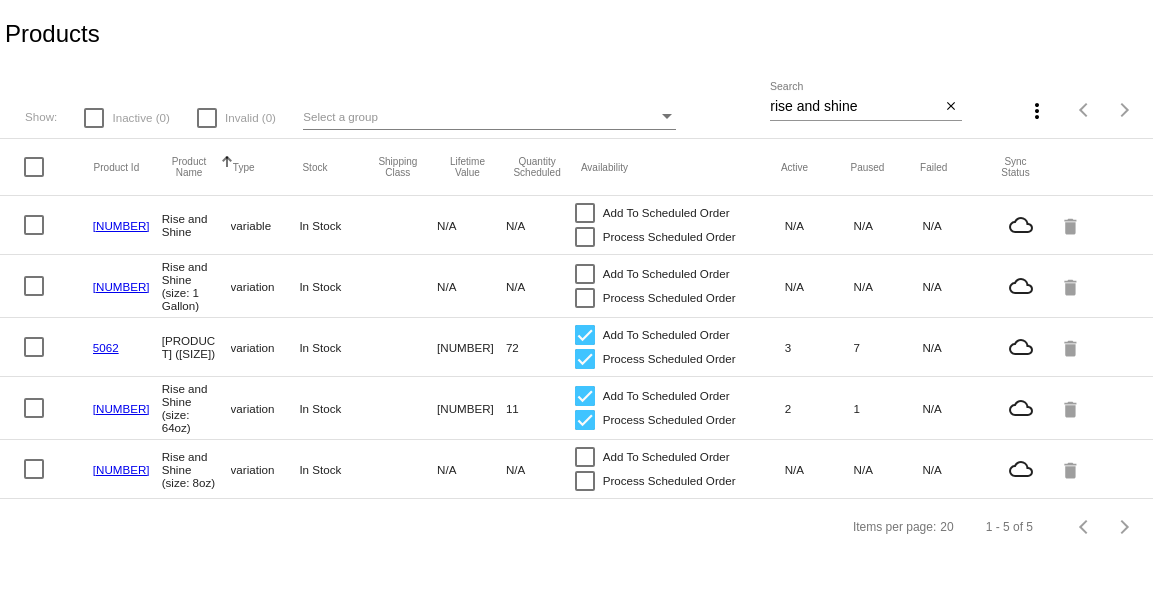 click on "rise and shine" at bounding box center [855, 107] 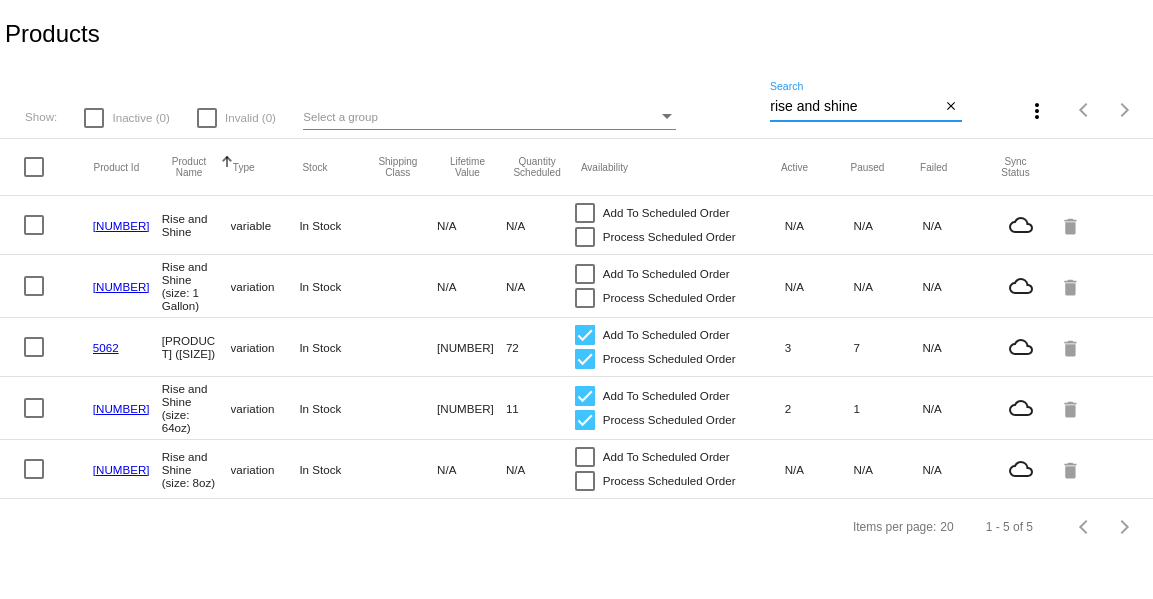 click on "rise and shine" at bounding box center (855, 107) 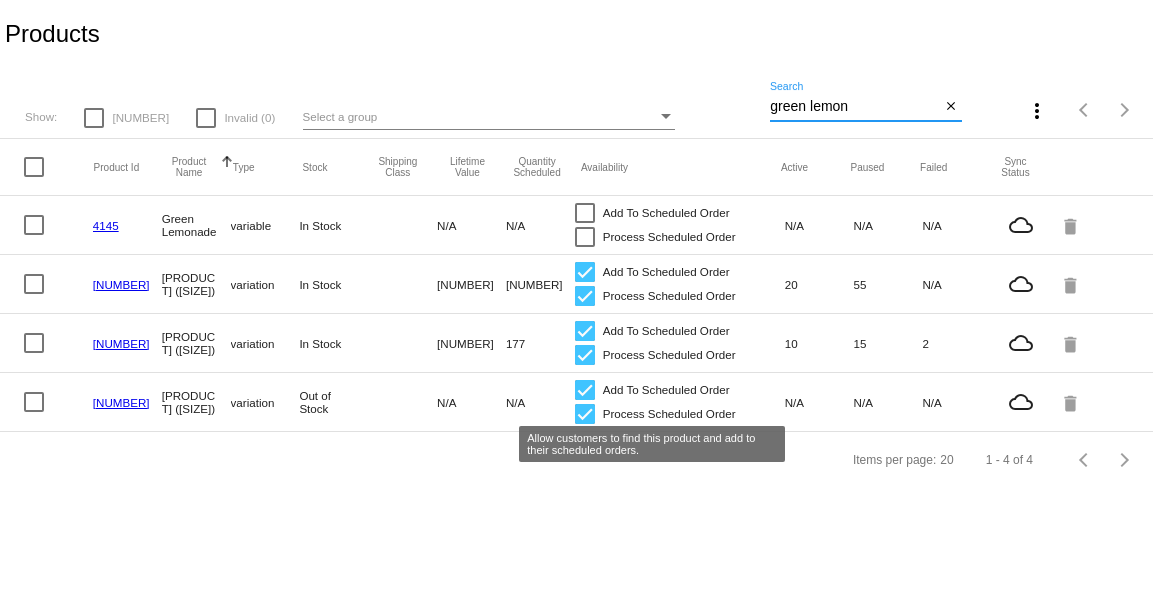 type on "green lemon" 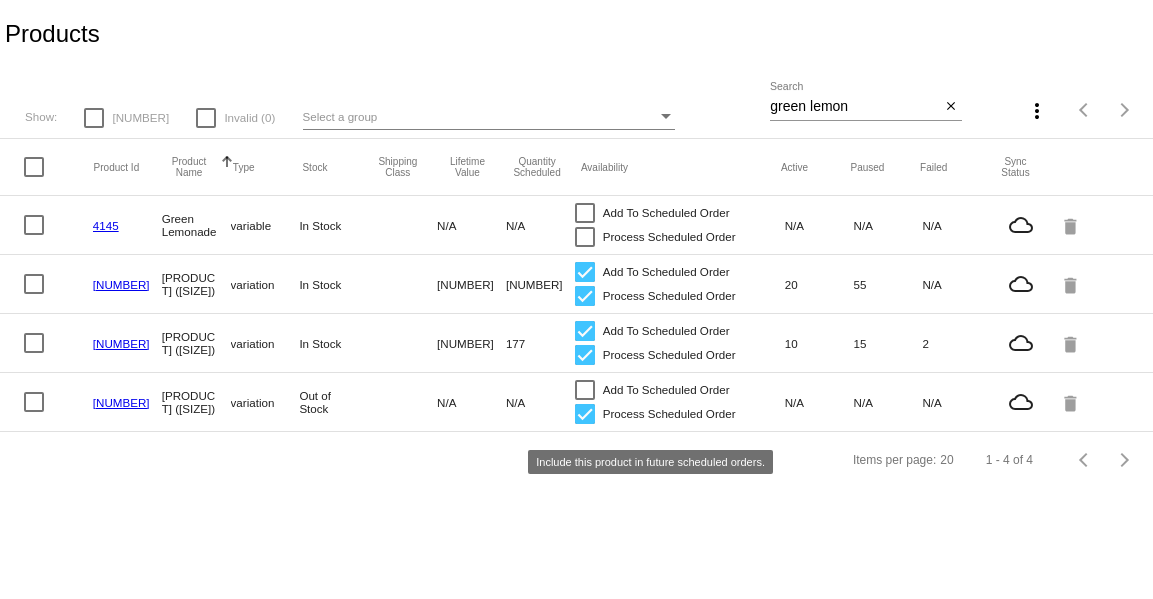 click at bounding box center (585, 414) 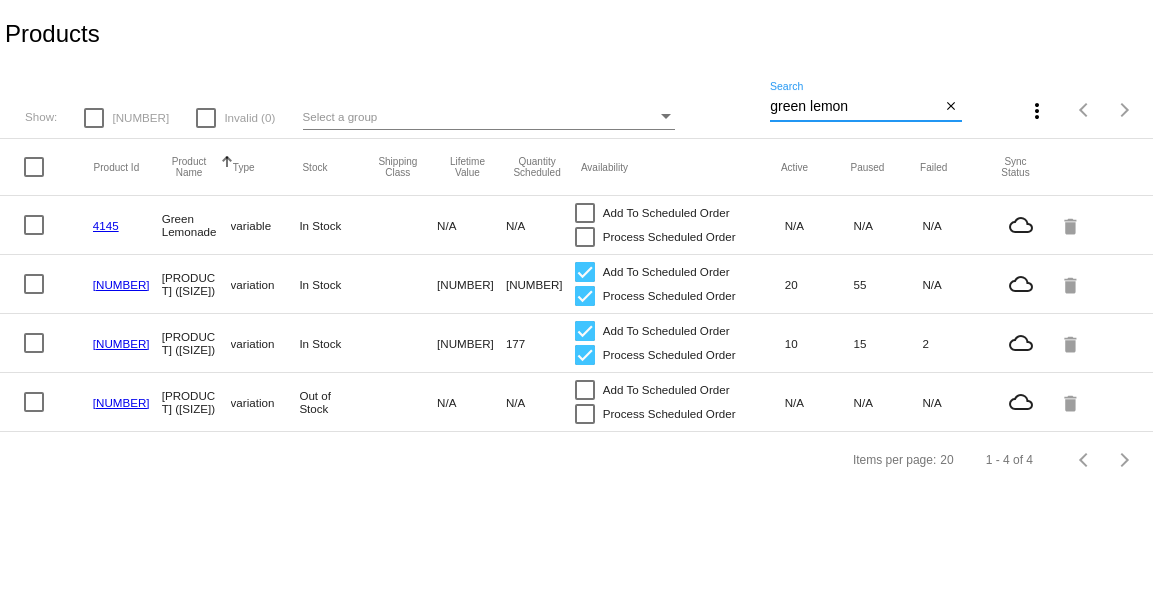 click on "green lemon" at bounding box center (855, 107) 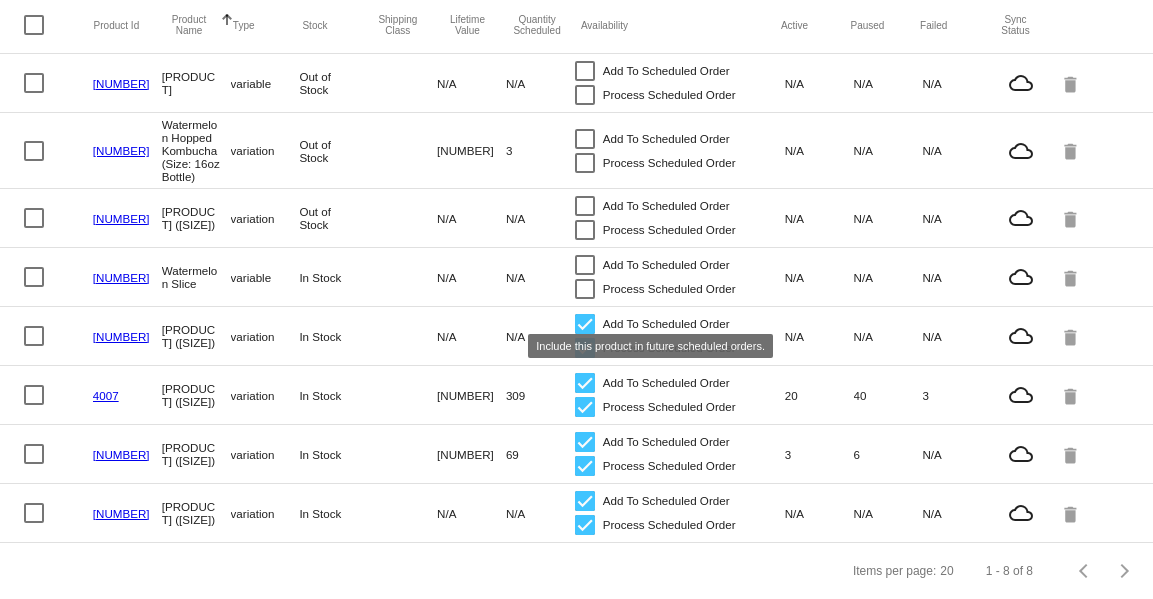 scroll, scrollTop: 191, scrollLeft: 0, axis: vertical 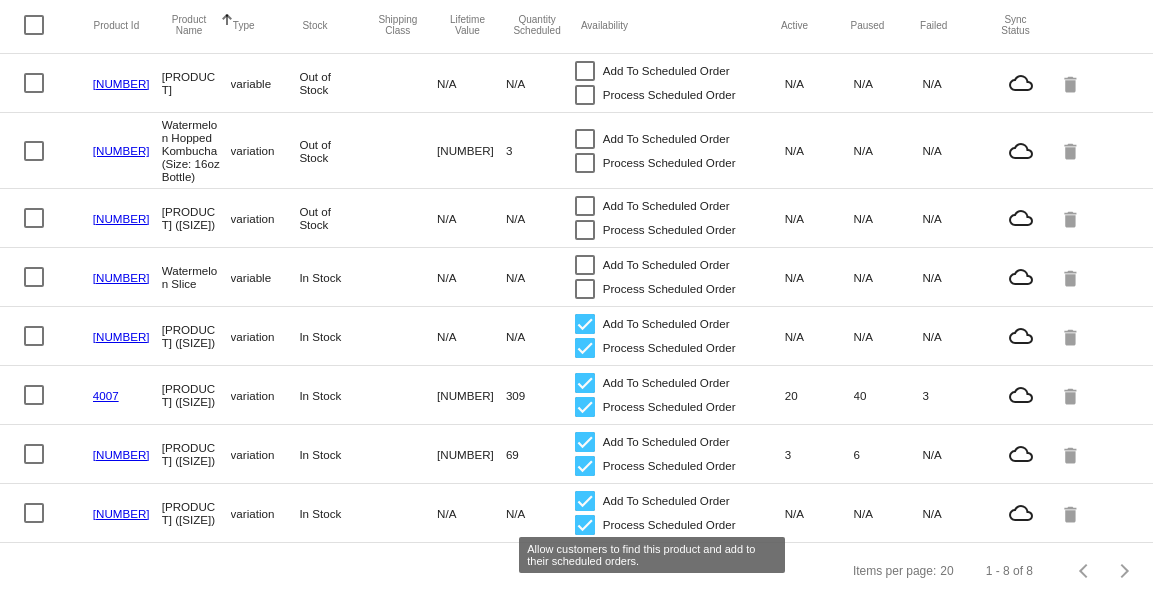 type on "watermelon" 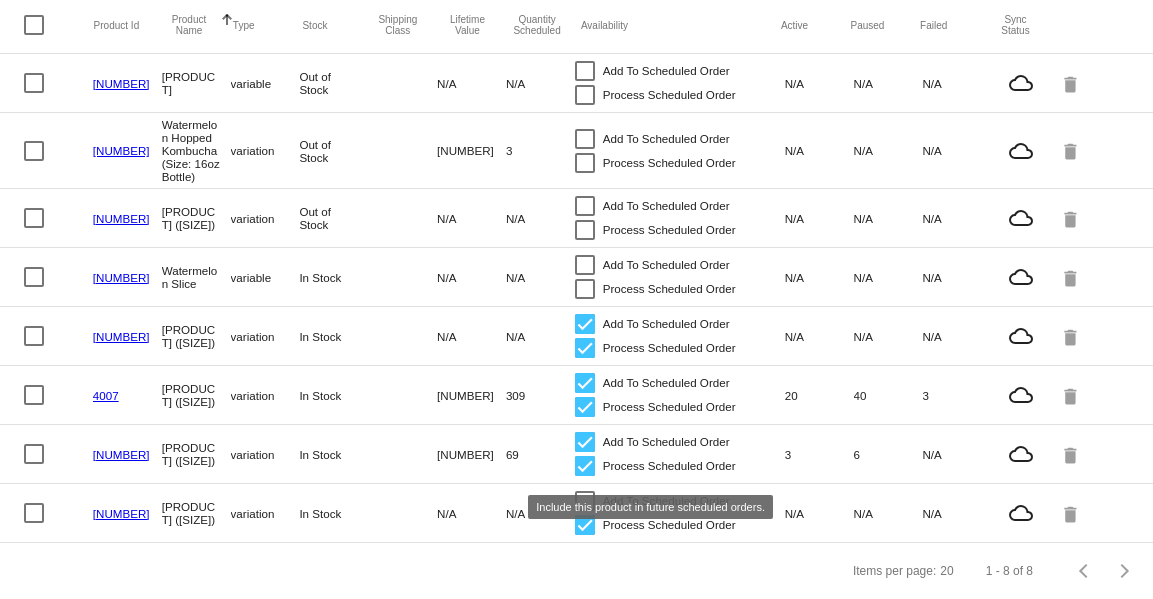 click at bounding box center [585, 525] 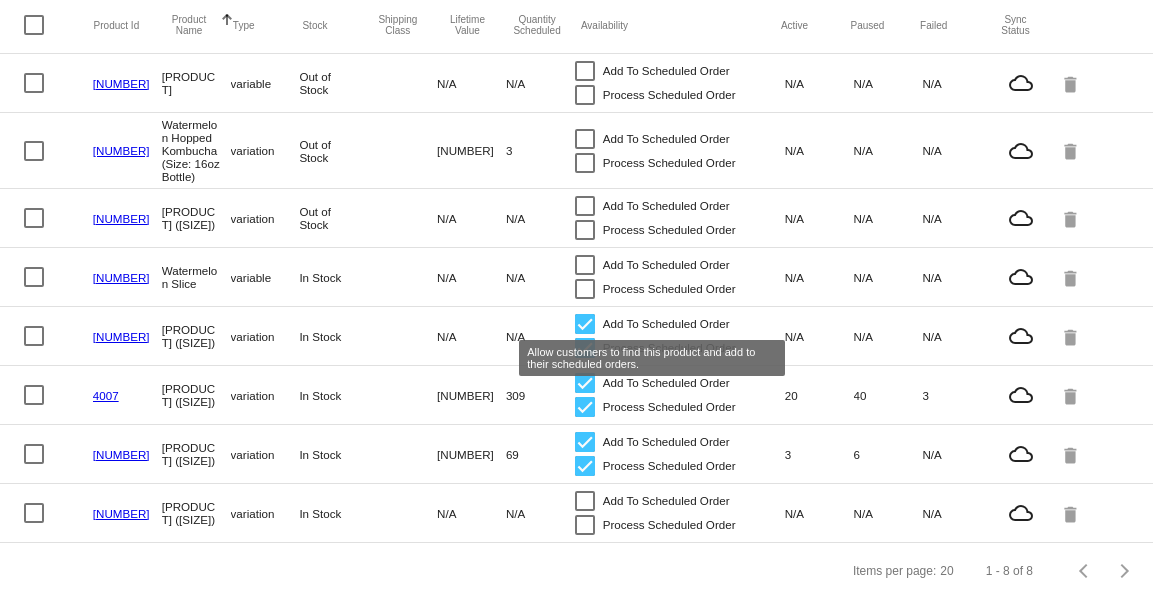 click at bounding box center (585, 324) 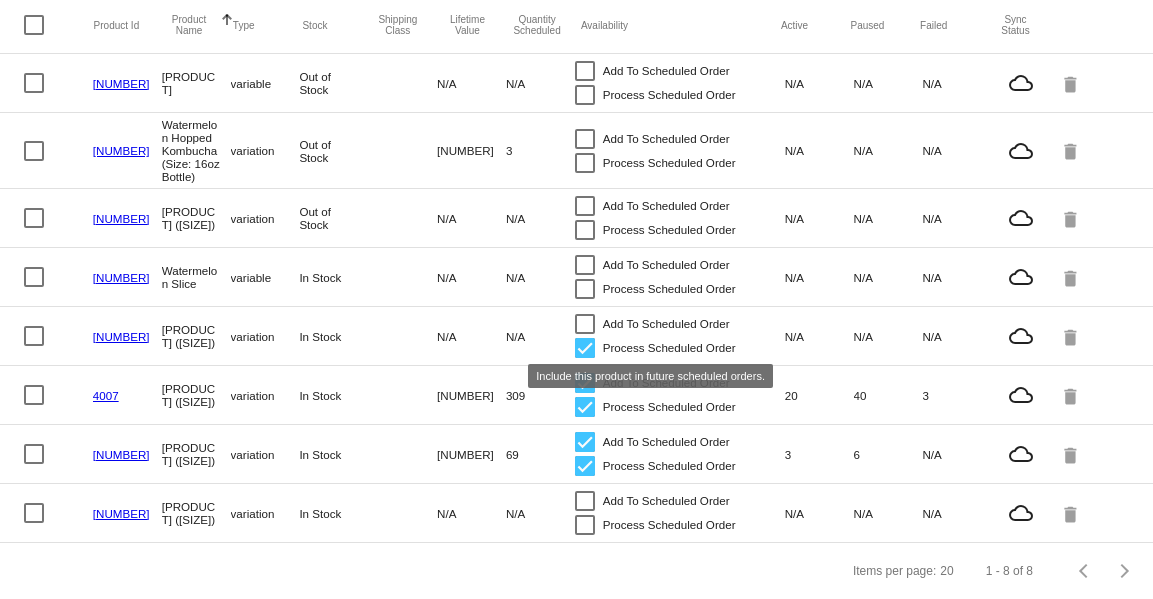 click at bounding box center [585, 348] 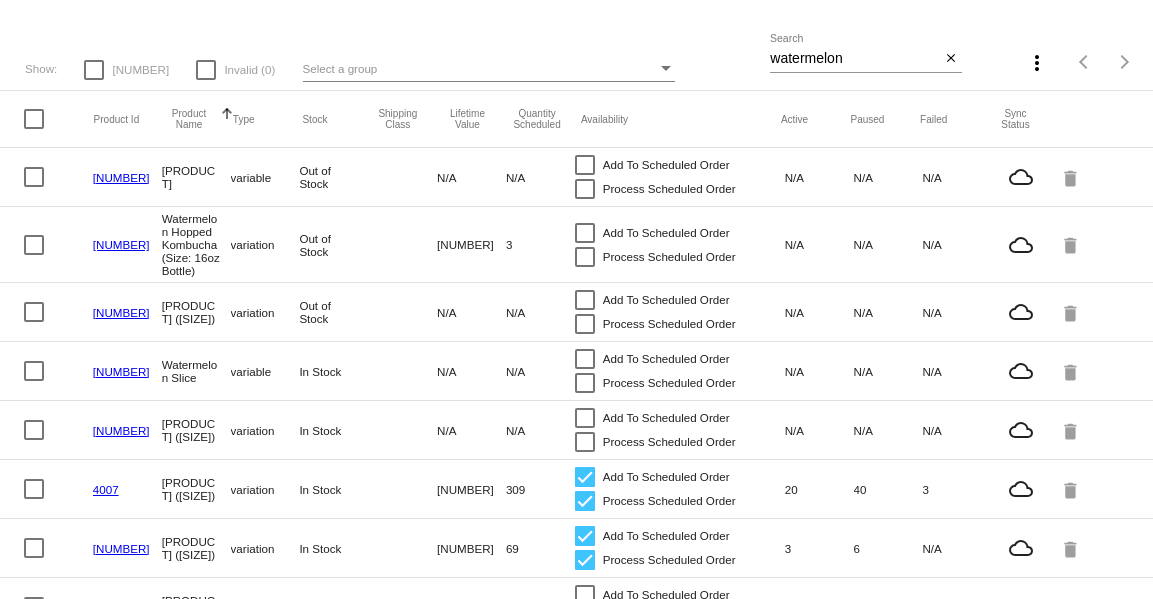 scroll, scrollTop: 0, scrollLeft: 0, axis: both 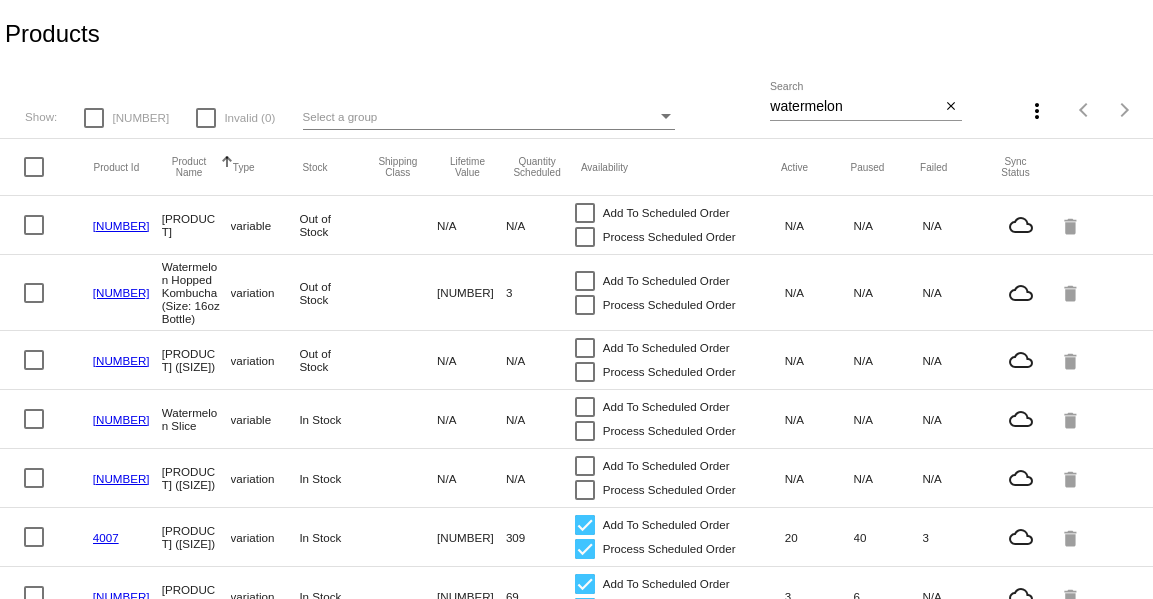 click on "watermelon" at bounding box center [855, 107] 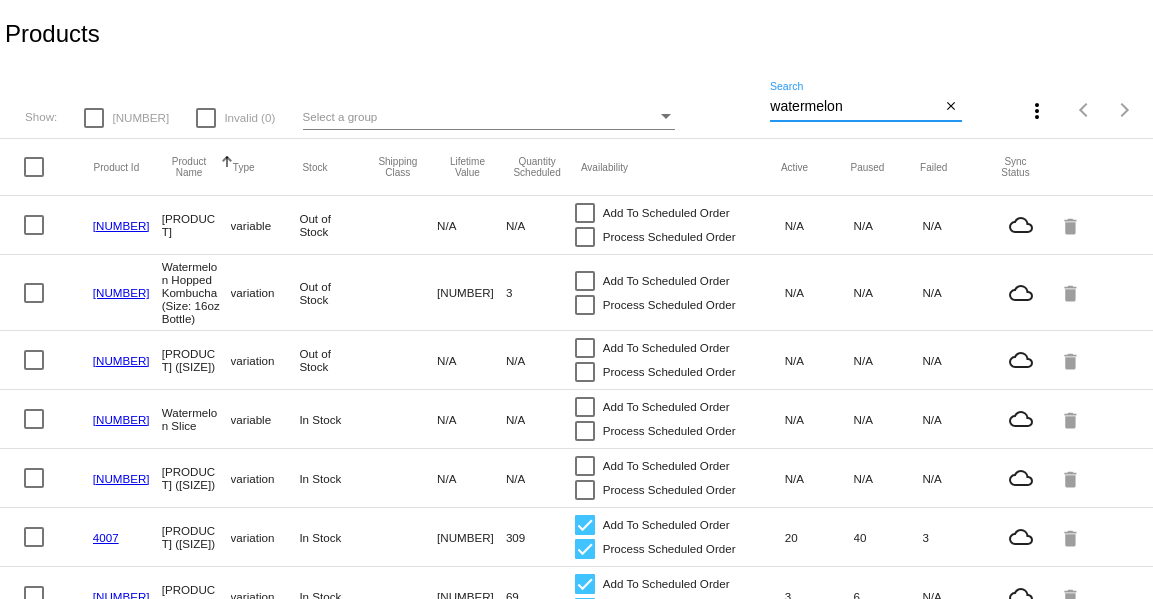 click on "watermelon" at bounding box center (855, 107) 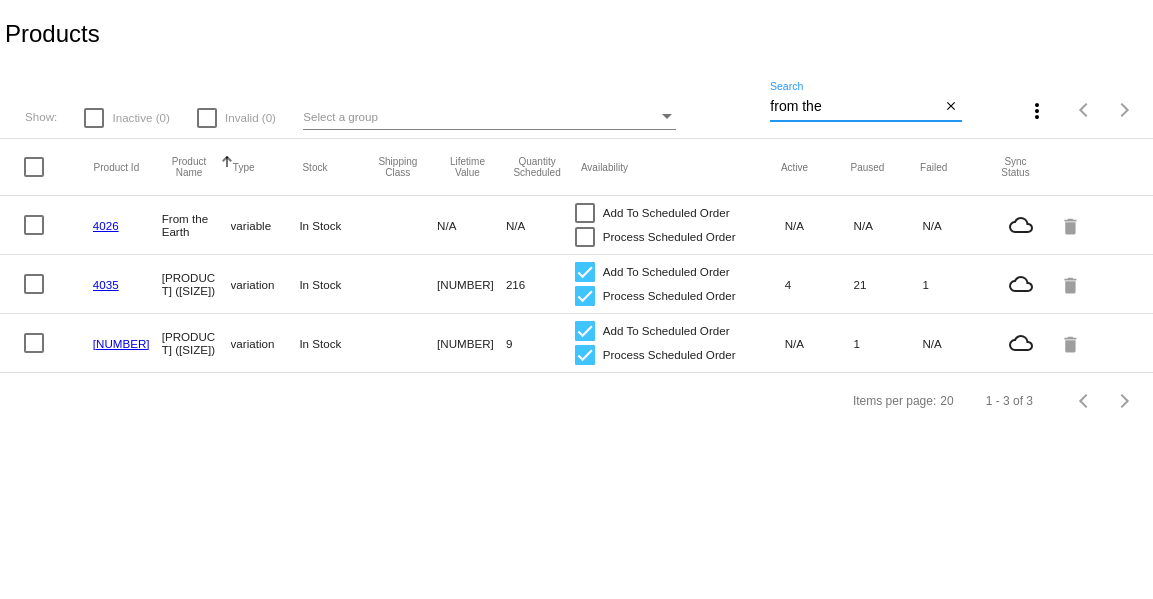 click on "from the" at bounding box center [855, 107] 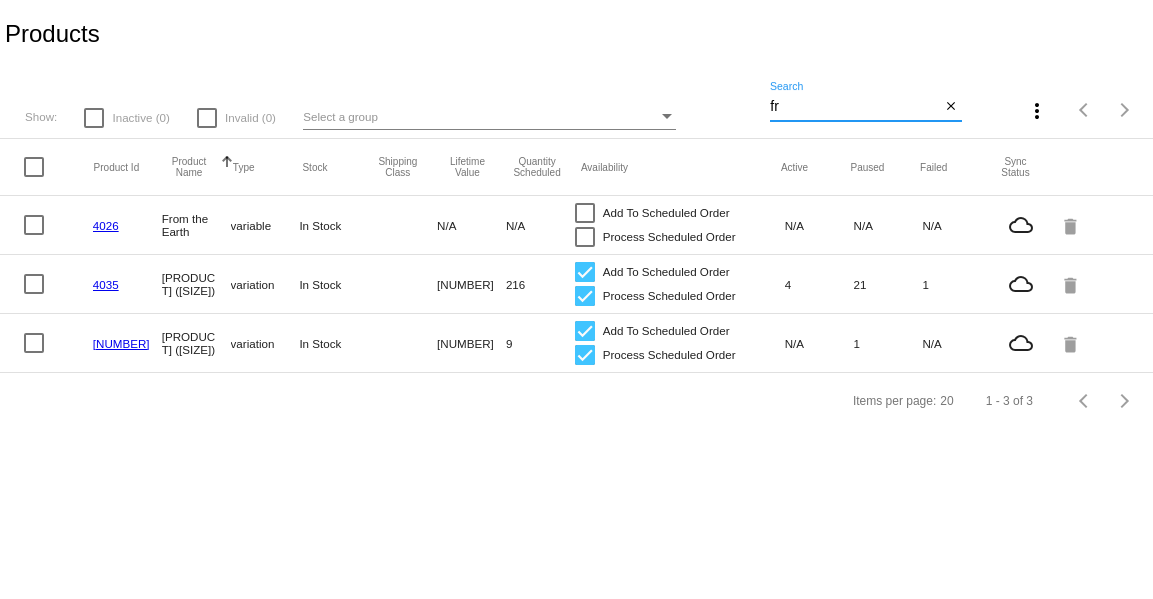 type on "f" 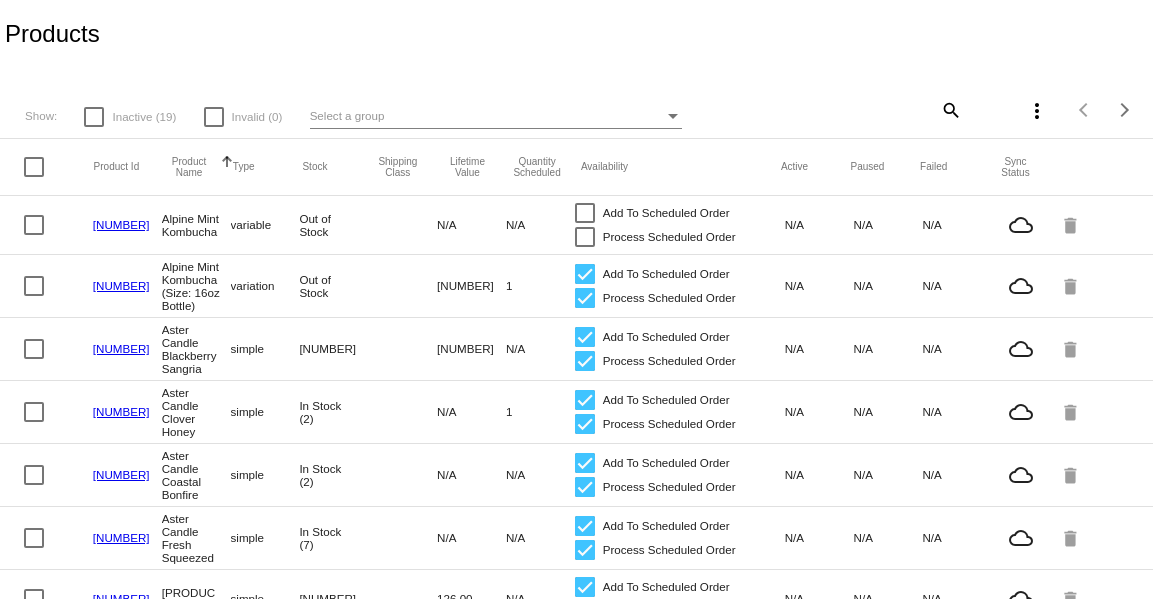 click on "search" 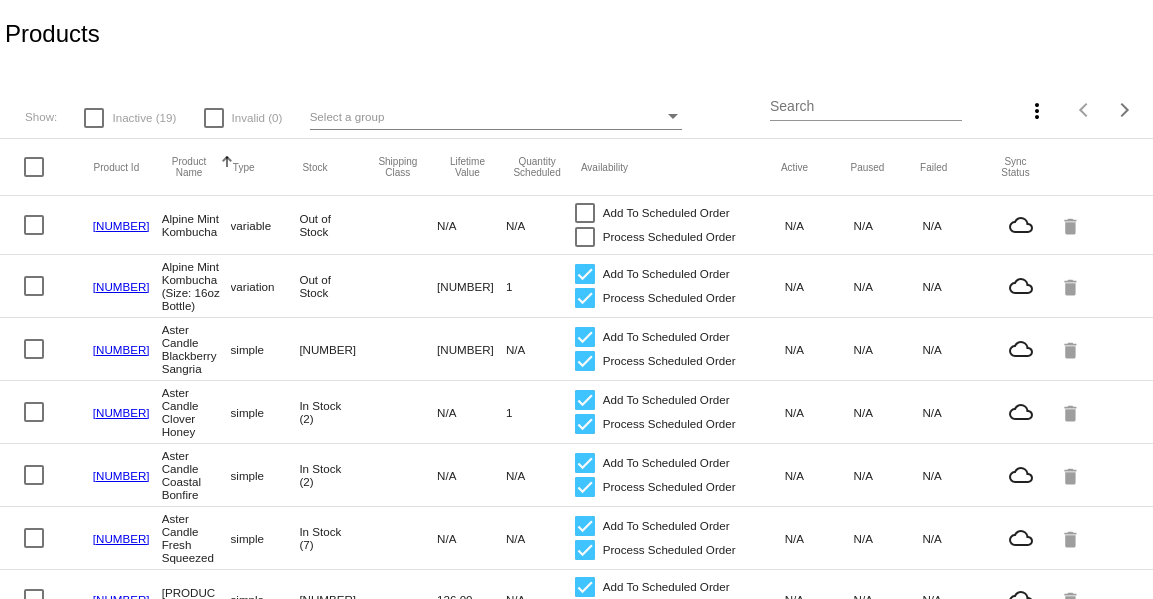 click on "Search" at bounding box center (865, 107) 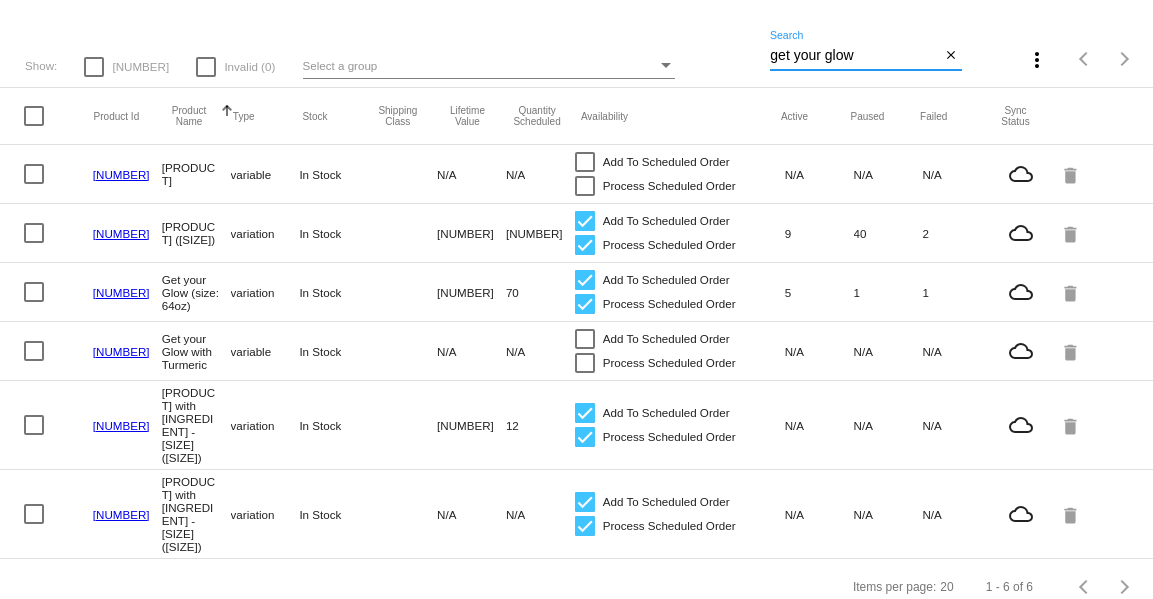 scroll, scrollTop: 0, scrollLeft: 0, axis: both 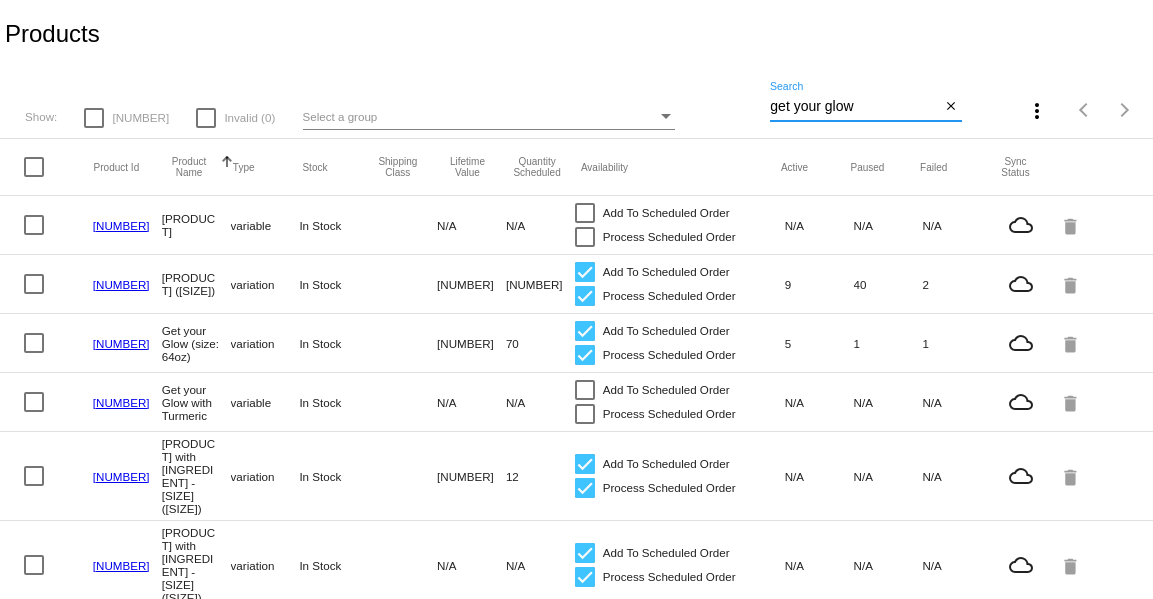 click on "get your glow" at bounding box center [855, 107] 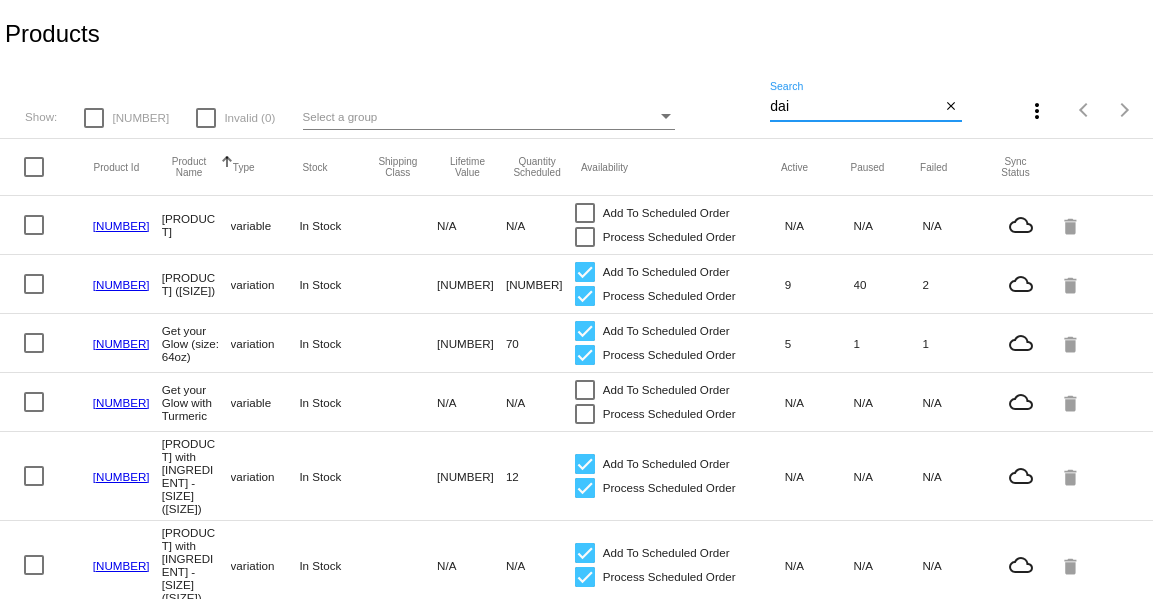 type on "dail" 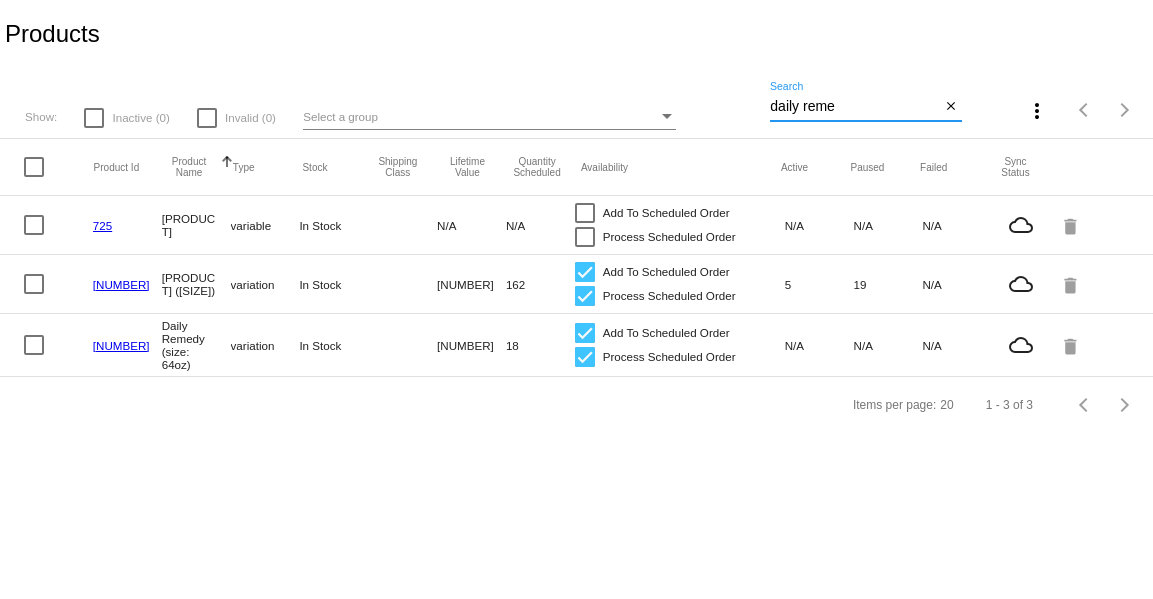 click on "daily reme" at bounding box center (855, 107) 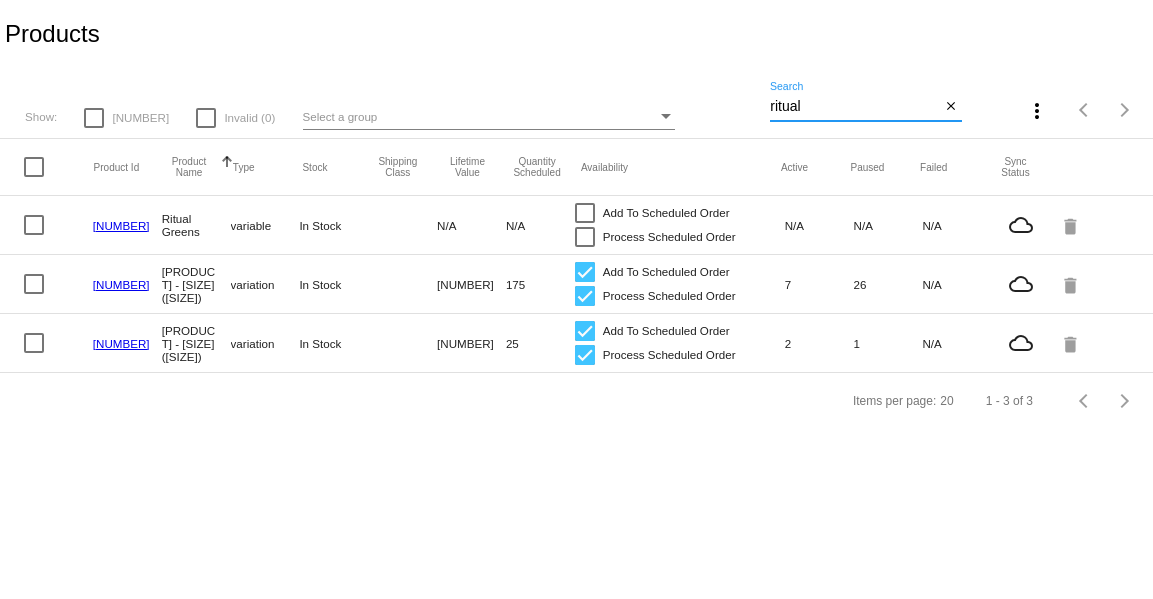 click on "ritual" at bounding box center (855, 107) 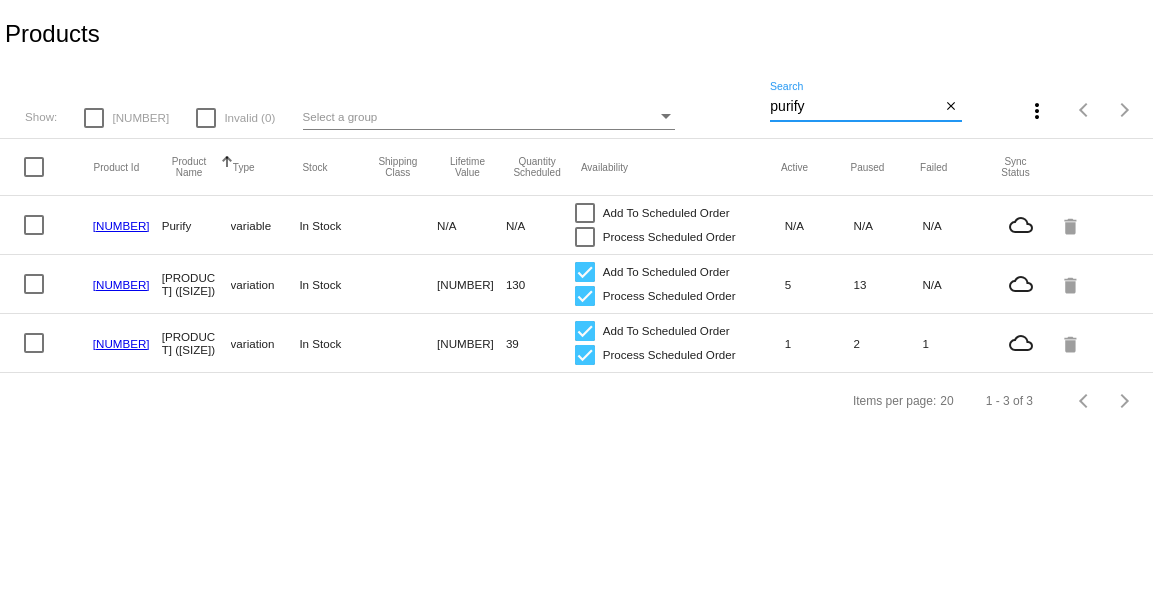 click on "purify" at bounding box center (855, 107) 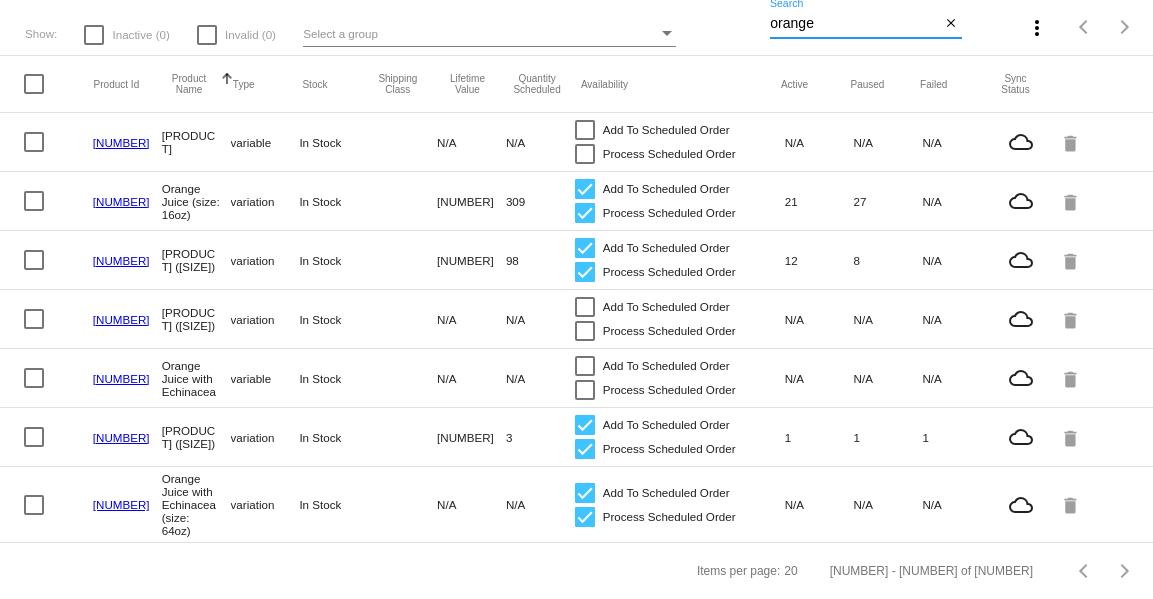 scroll, scrollTop: 0, scrollLeft: 0, axis: both 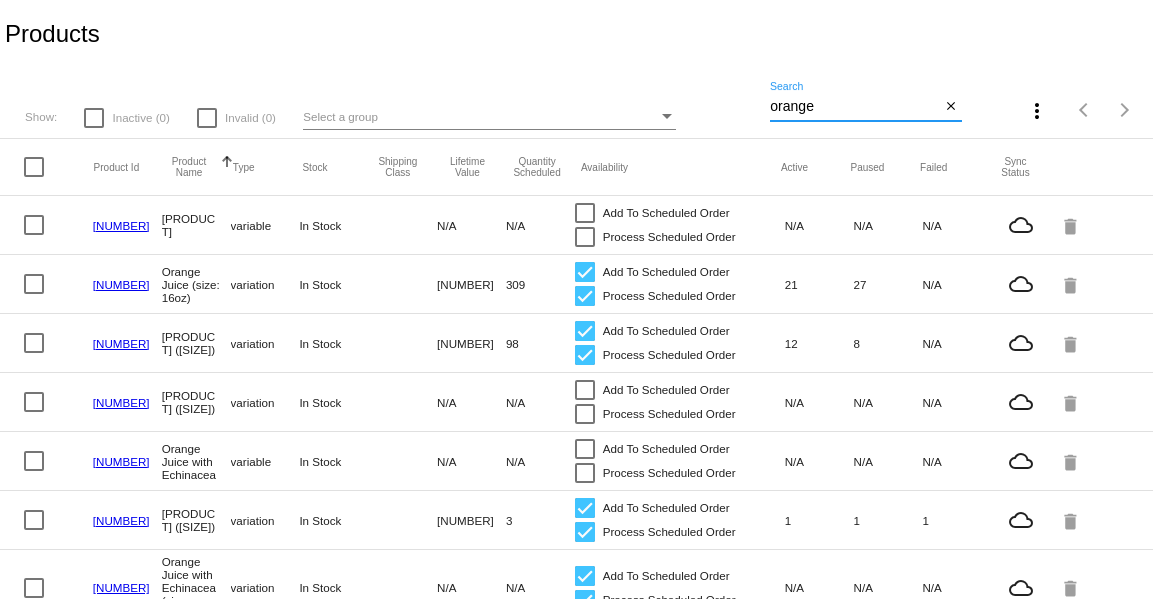 click on "orange" at bounding box center [855, 107] 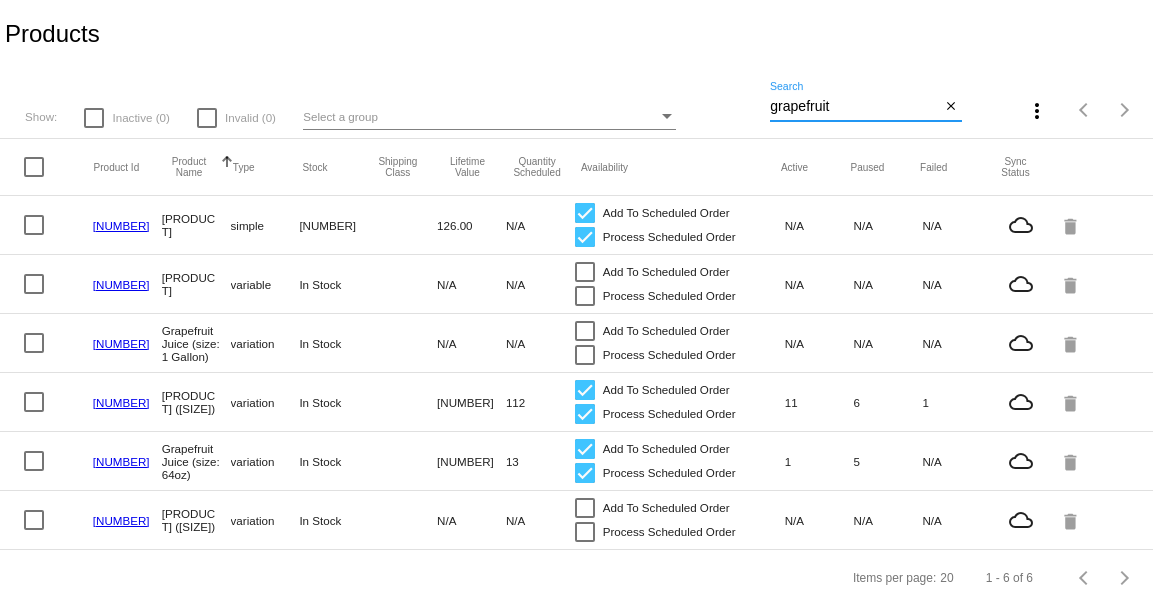 click on "grapefruit" at bounding box center (855, 107) 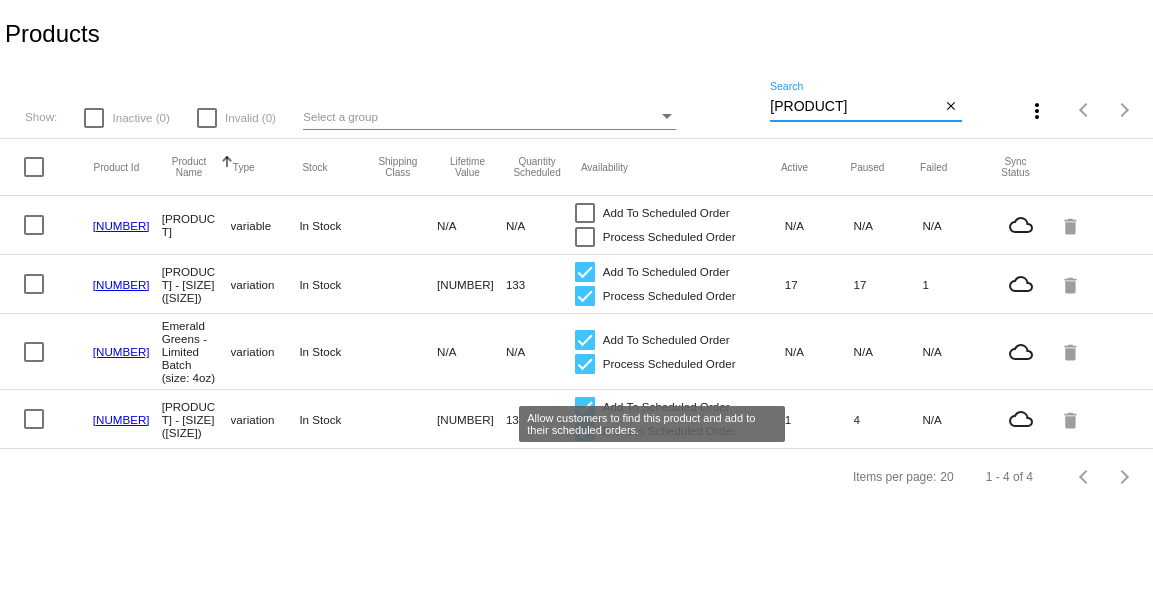 type on "emerald" 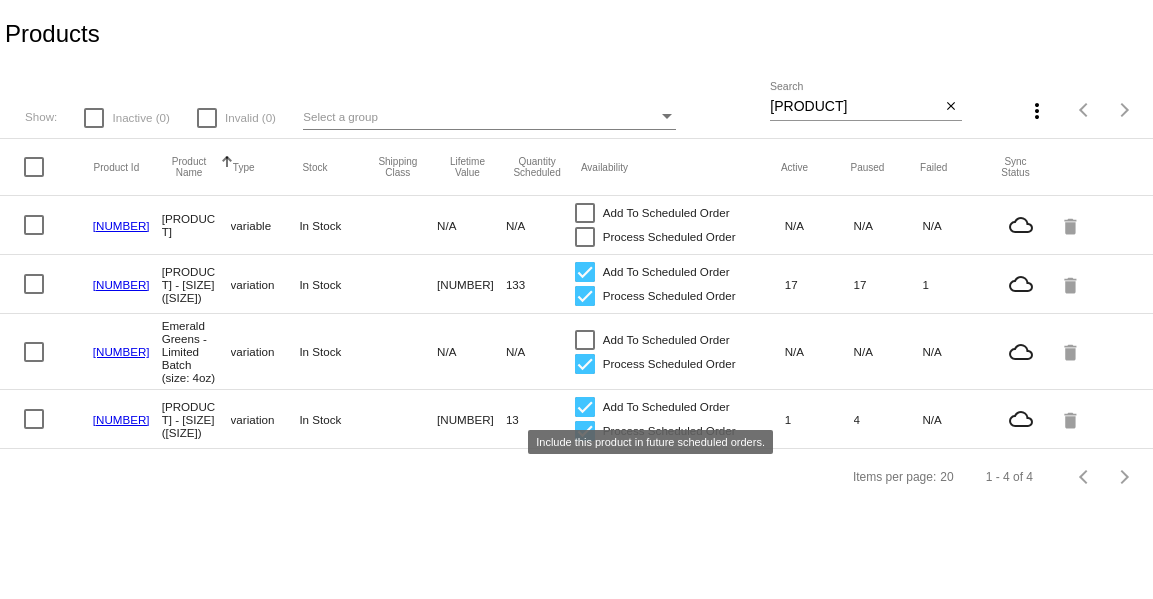 click at bounding box center (585, 364) 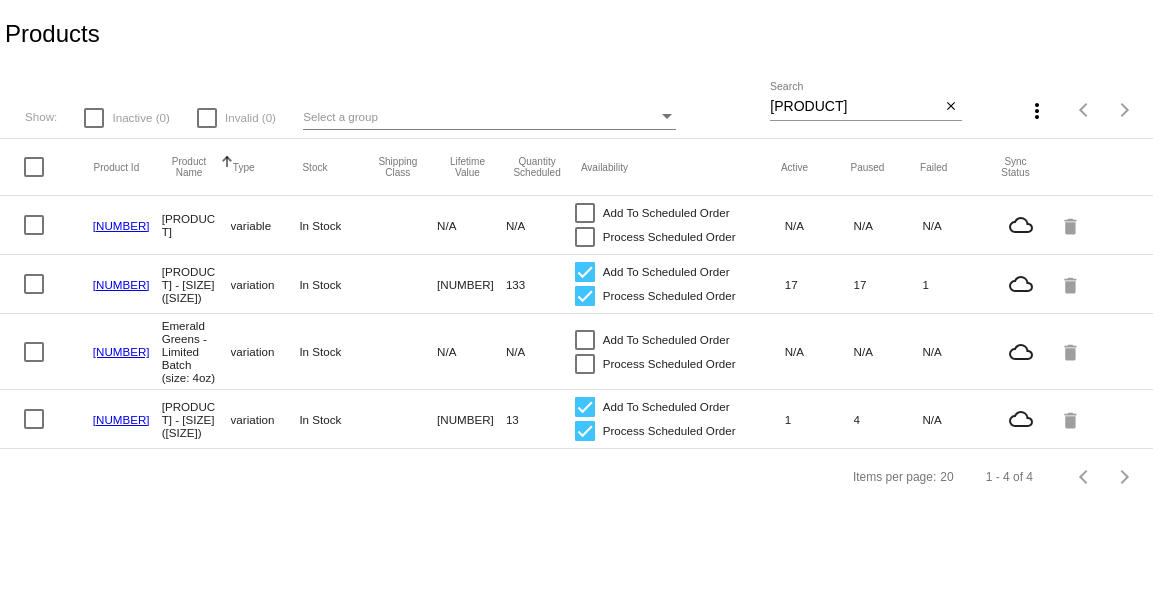 click on "emerald" at bounding box center (855, 107) 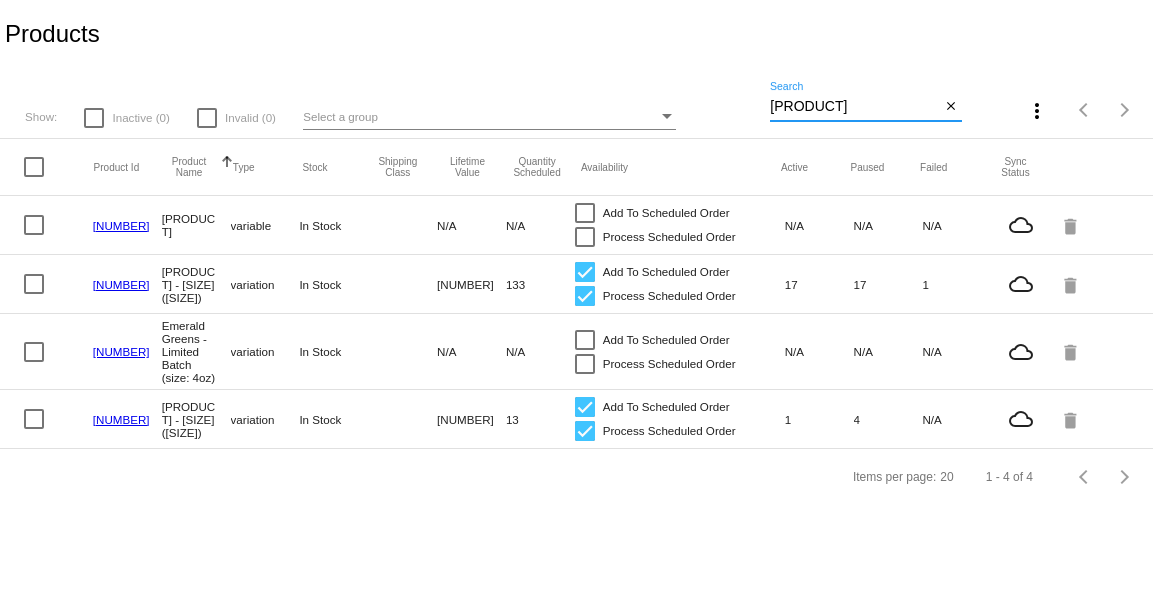 click on "emerald" at bounding box center [855, 107] 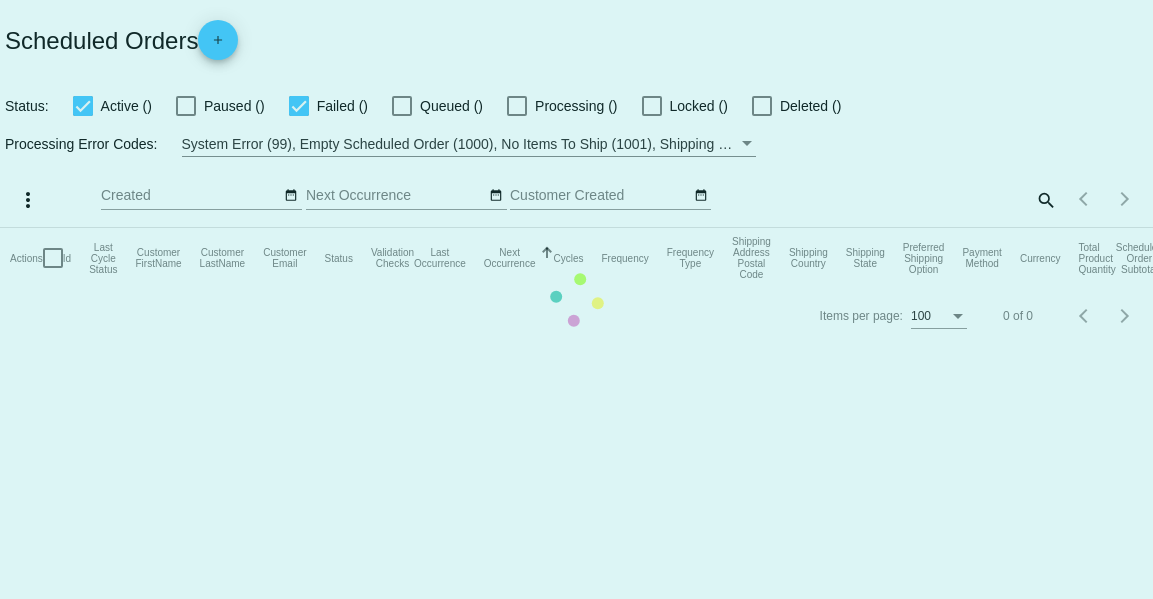 scroll, scrollTop: 0, scrollLeft: 0, axis: both 